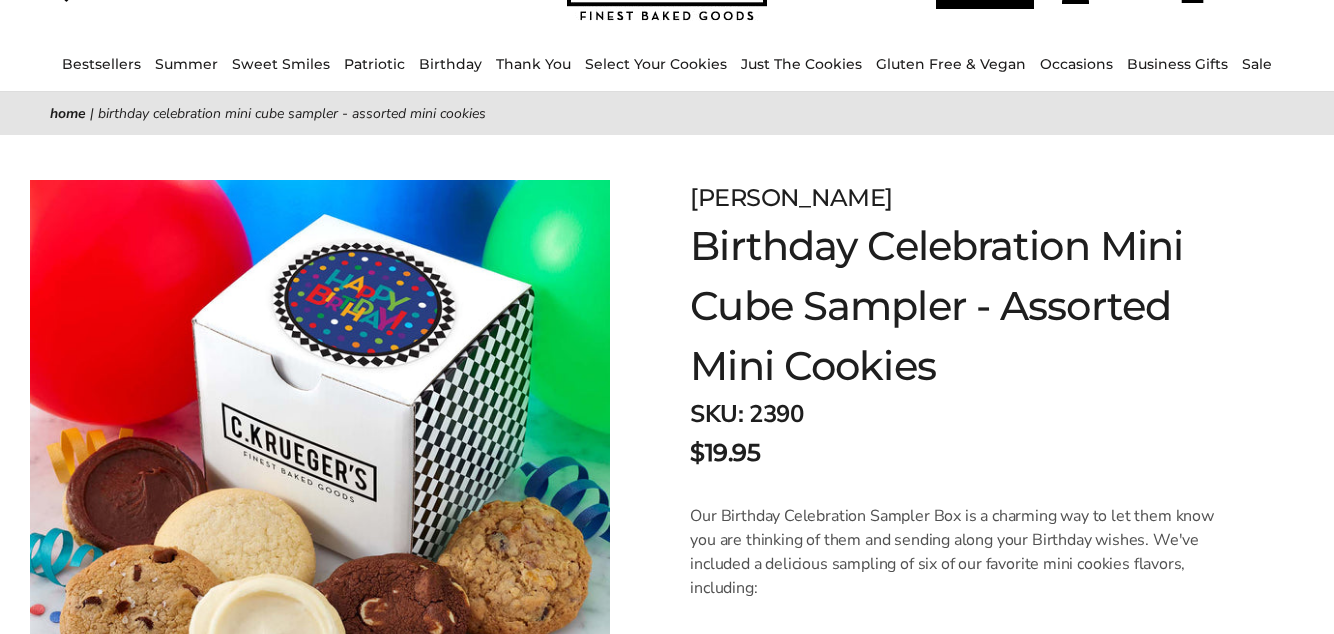 scroll, scrollTop: 136, scrollLeft: 0, axis: vertical 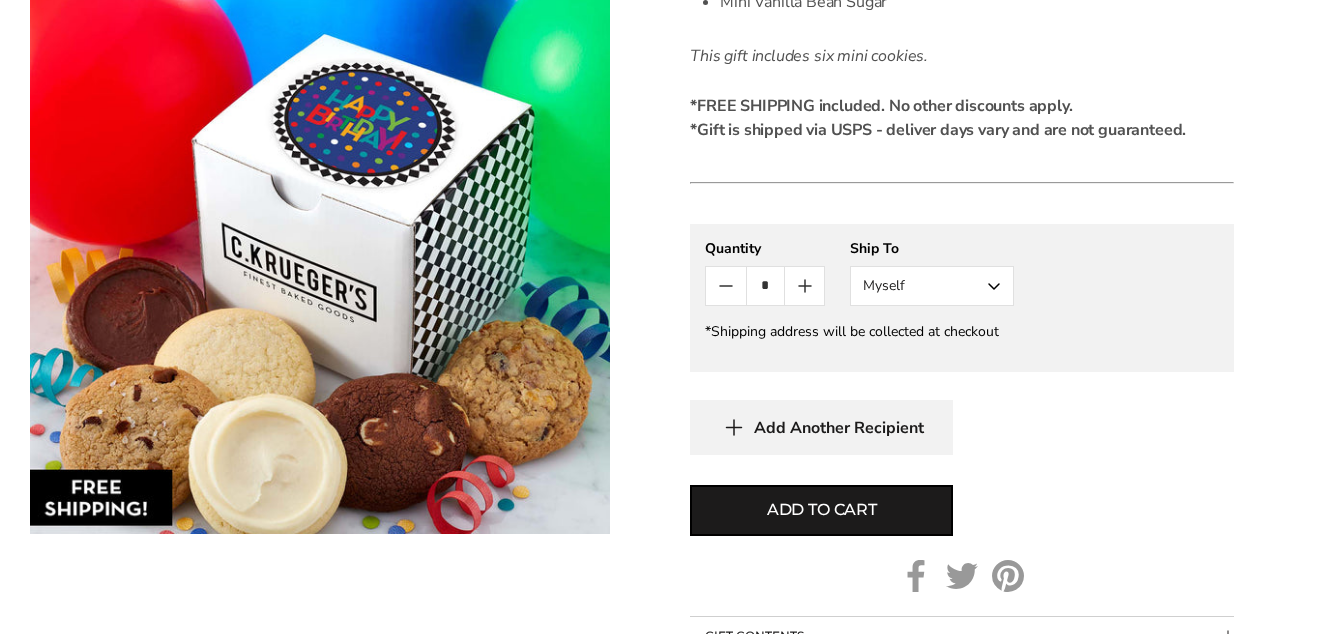 click on "Myself" at bounding box center [932, 286] 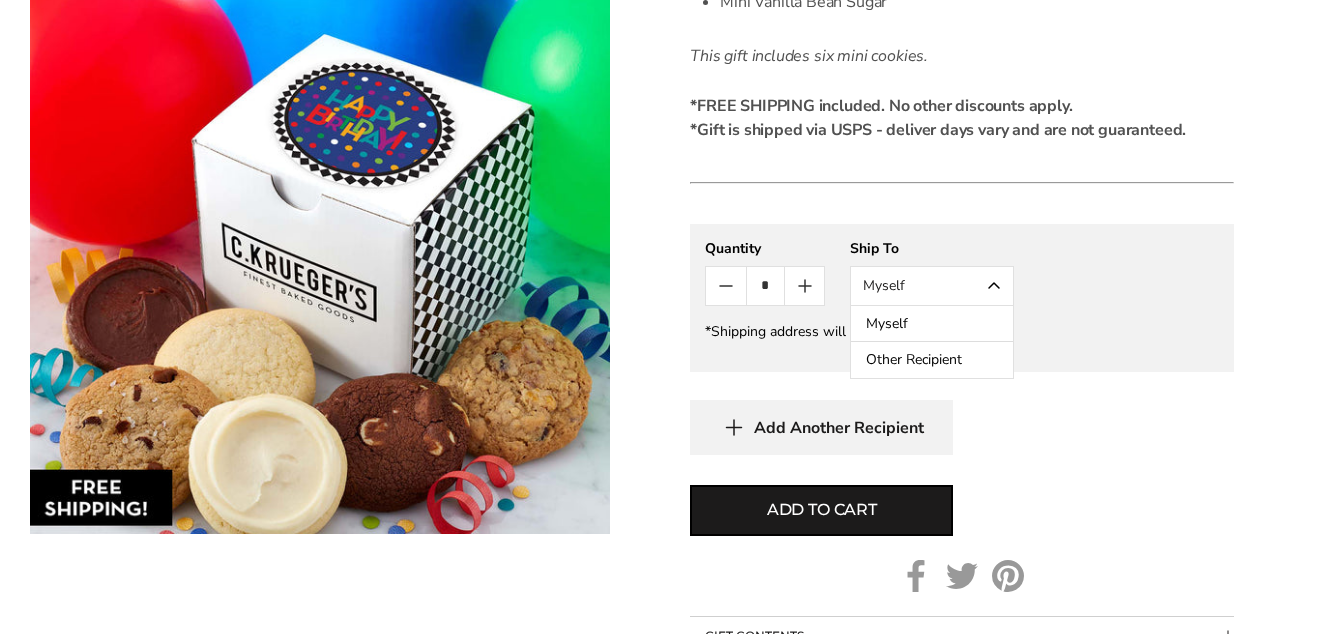 click on "Other Recipient" at bounding box center (932, 360) 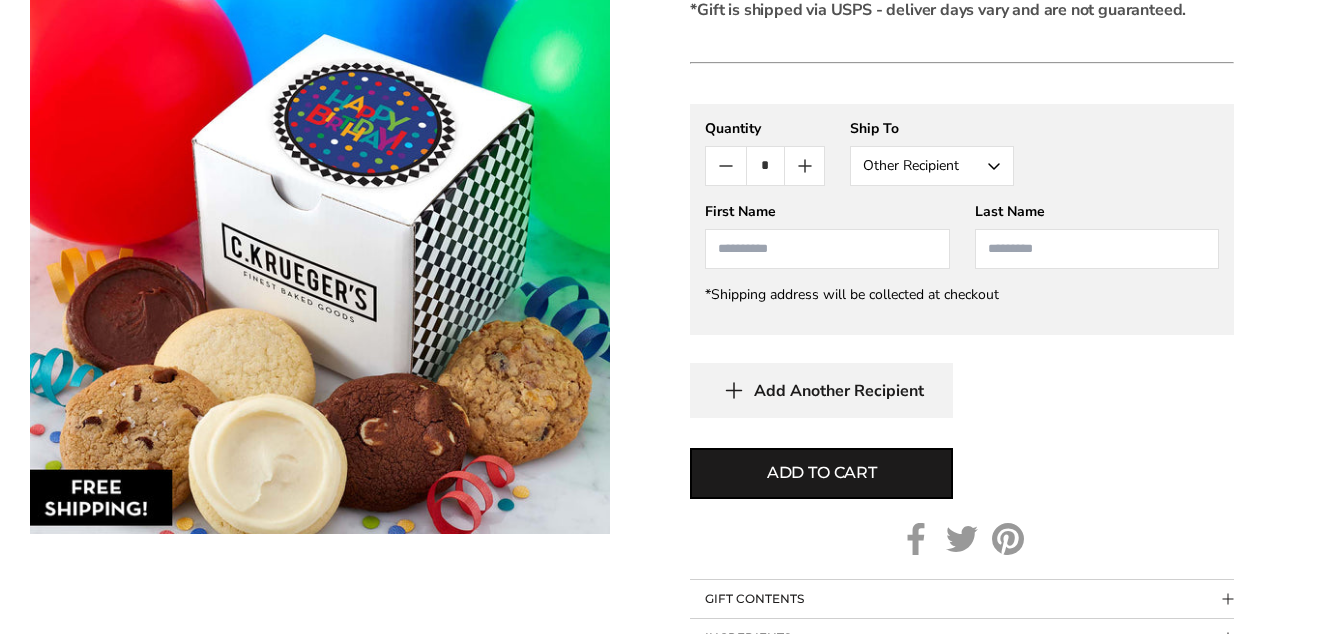 scroll, scrollTop: 1068, scrollLeft: 0, axis: vertical 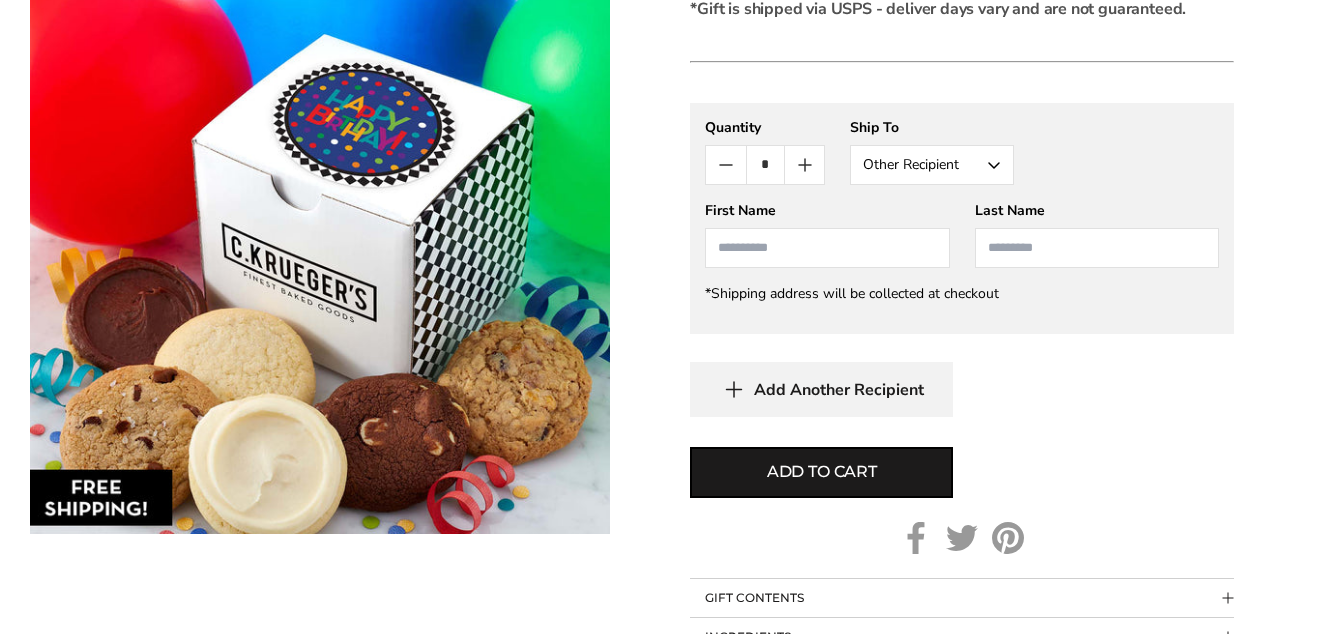 click on "Add to cart" at bounding box center (822, 472) 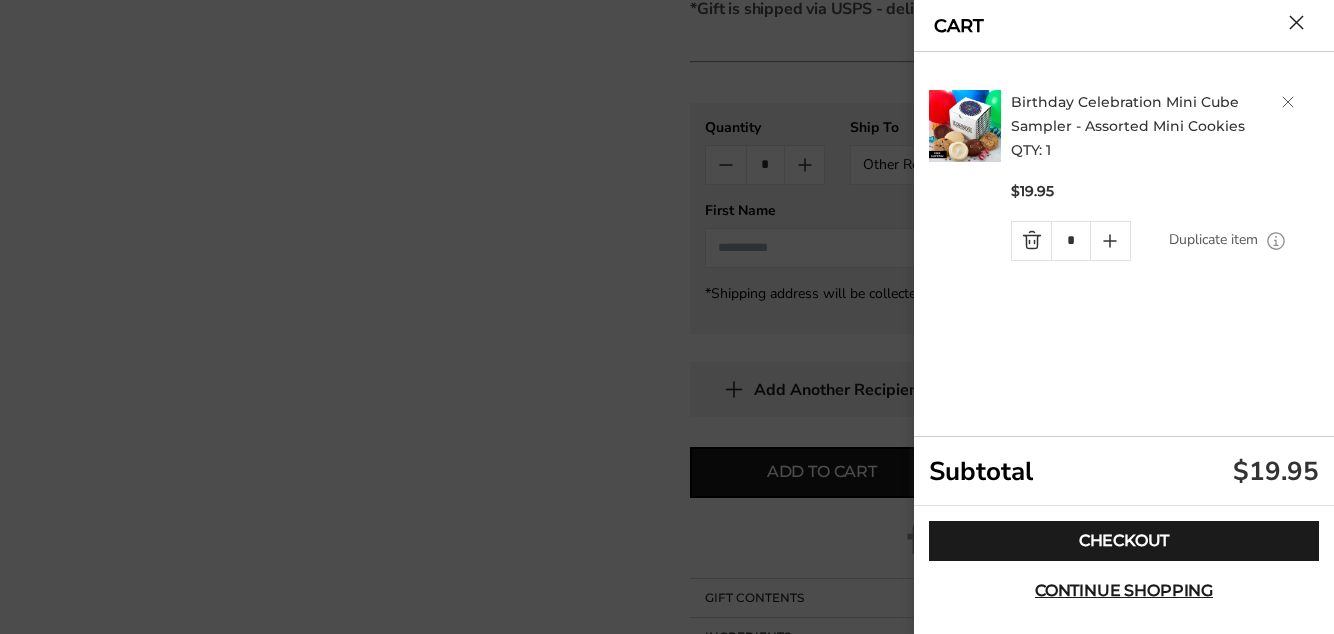 click on "Checkout" at bounding box center [1124, 541] 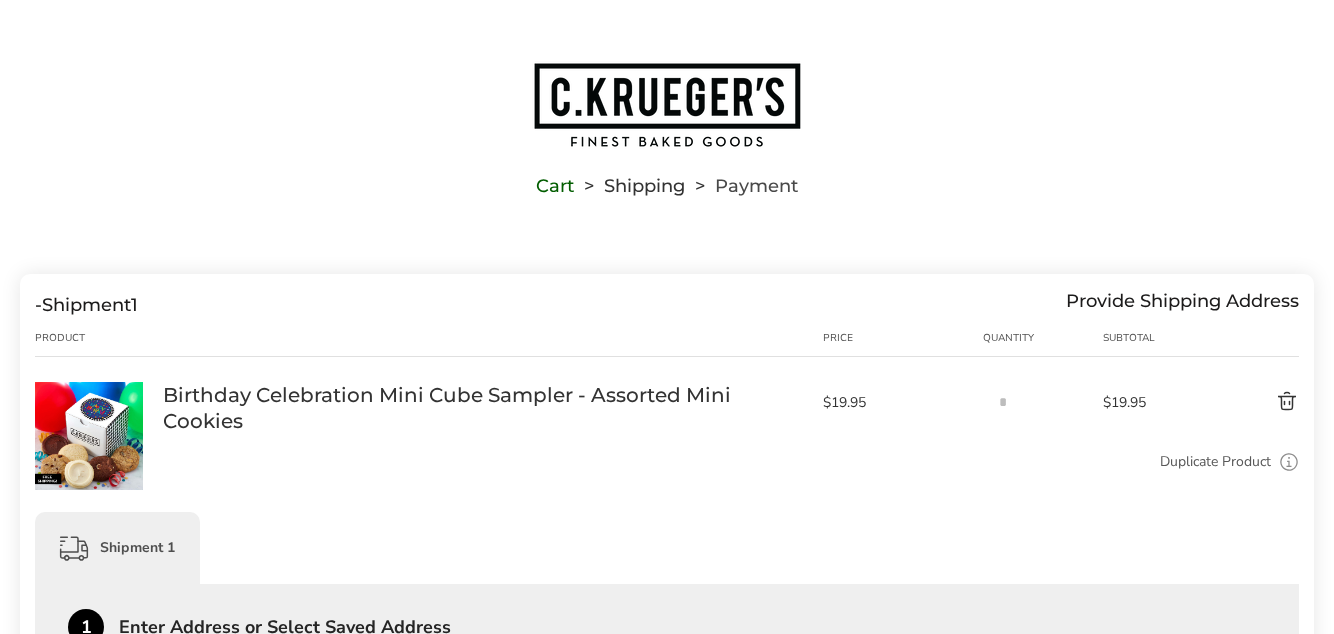 scroll, scrollTop: 0, scrollLeft: 0, axis: both 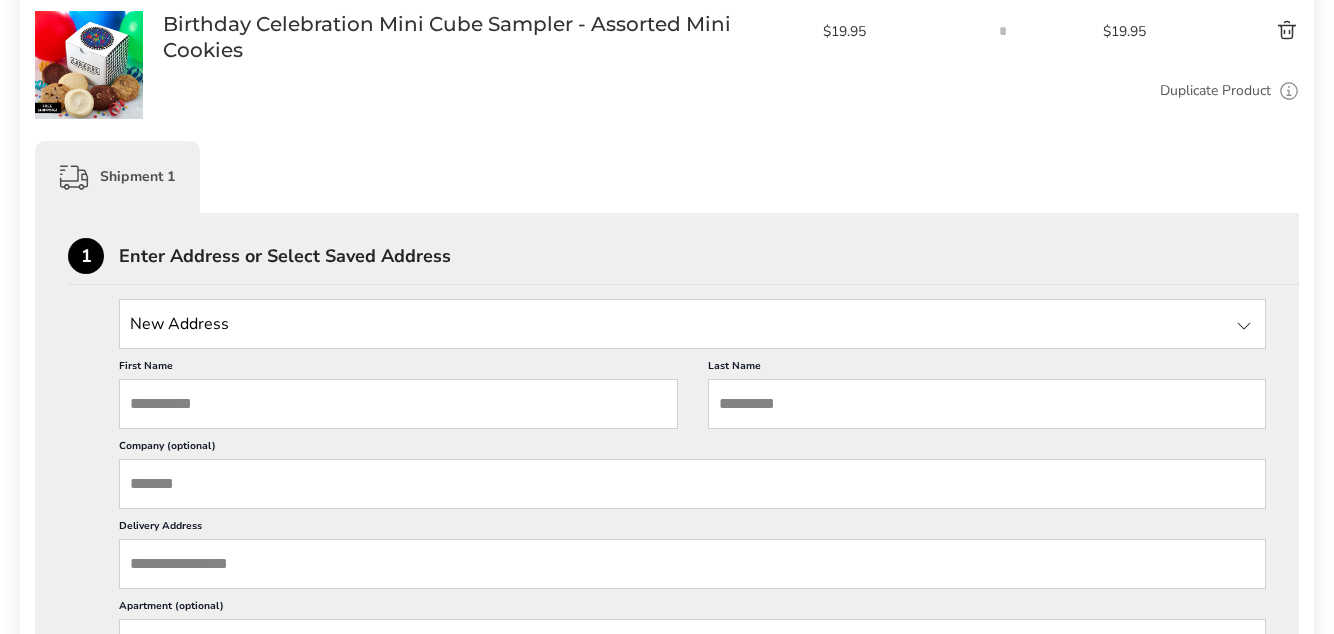 click at bounding box center [692, 324] 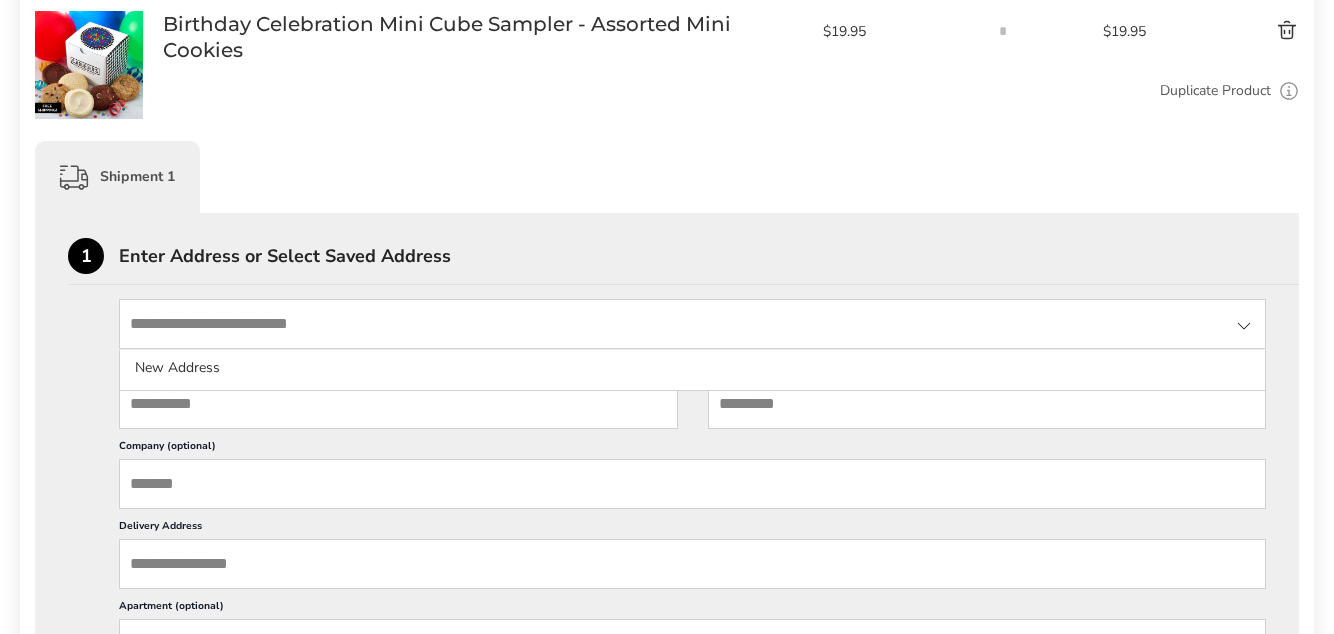 click on "Enter Address or Select Saved Address" at bounding box center (709, 256) 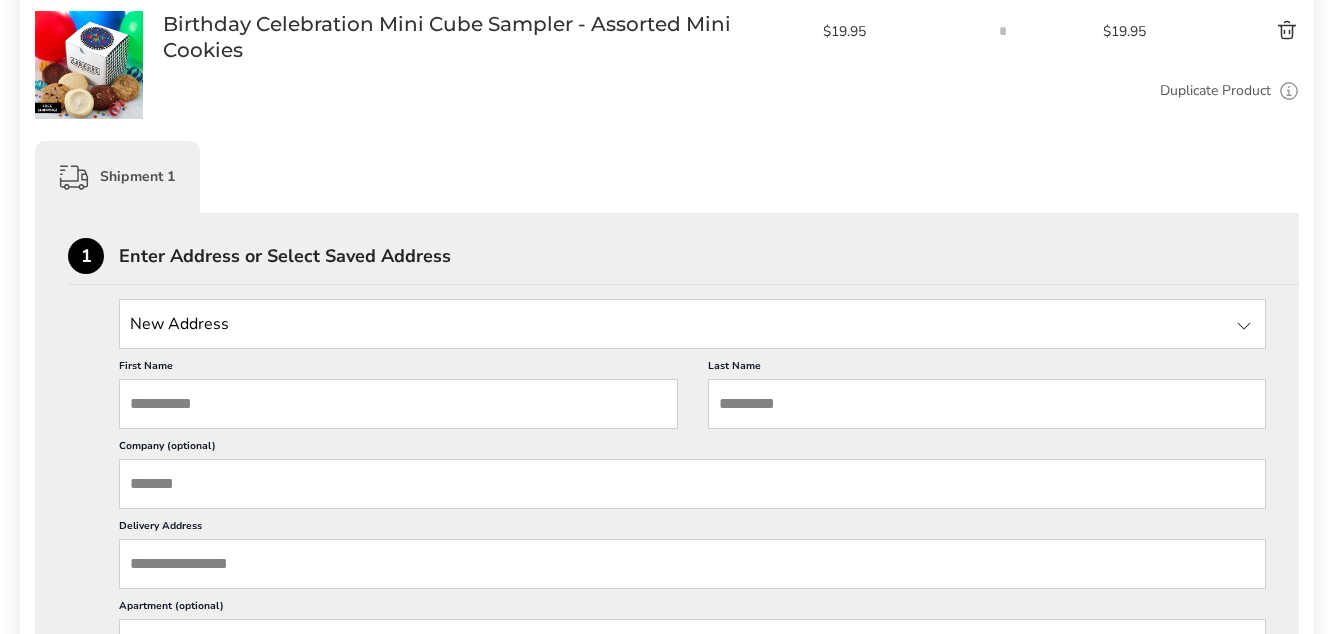 click at bounding box center (692, 324) 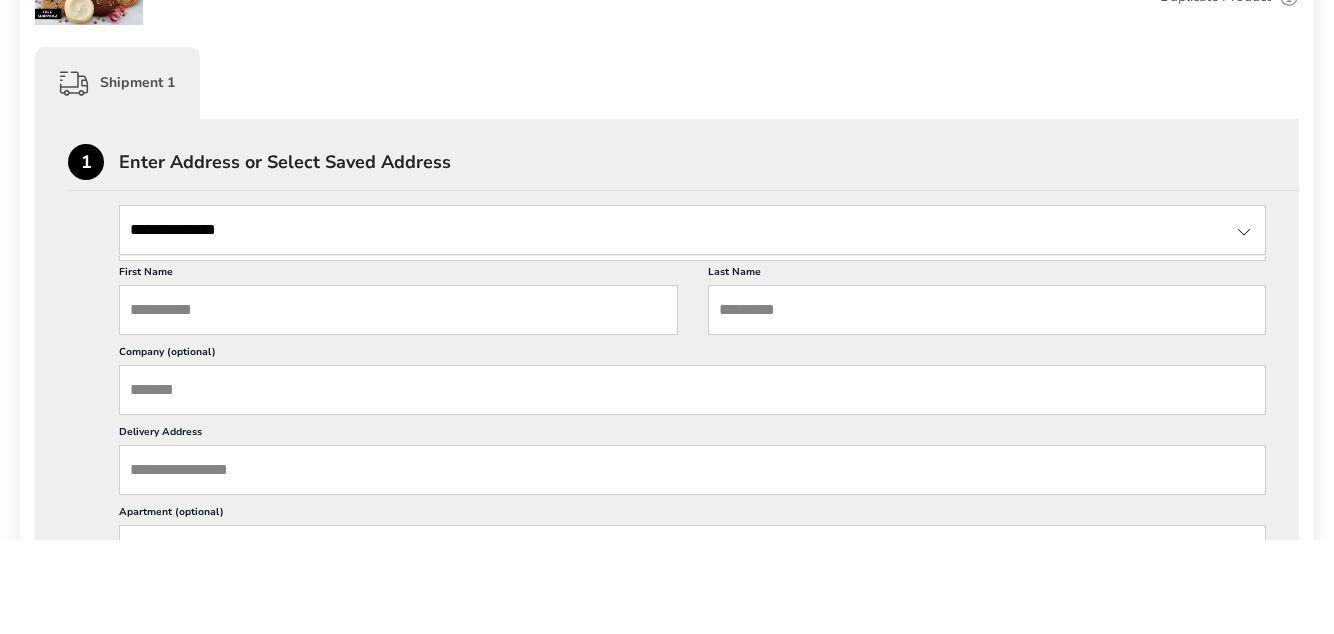 scroll, scrollTop: 371, scrollLeft: 0, axis: vertical 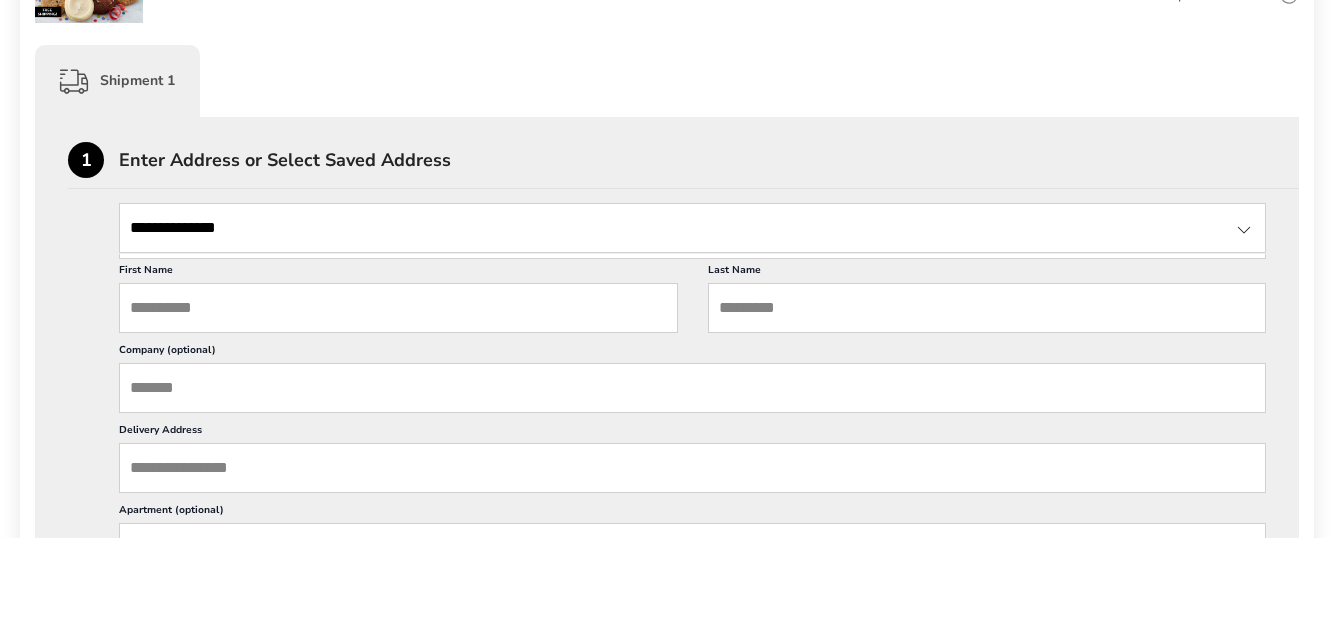 type on "**********" 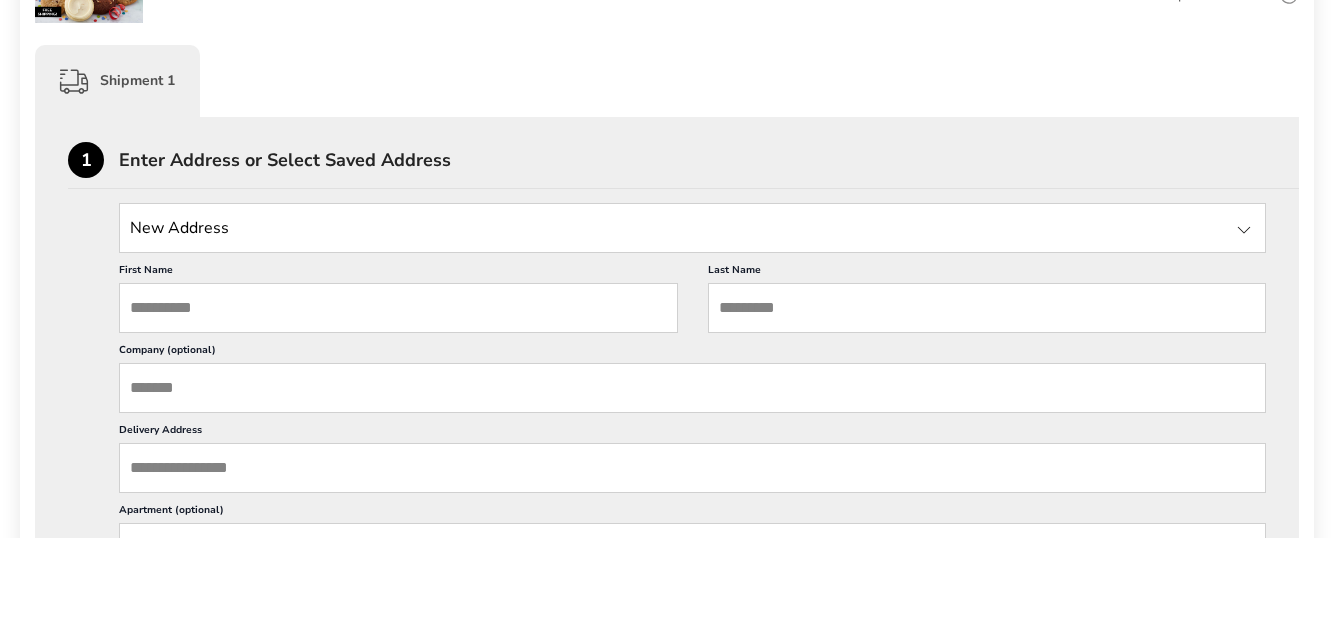 type on "******" 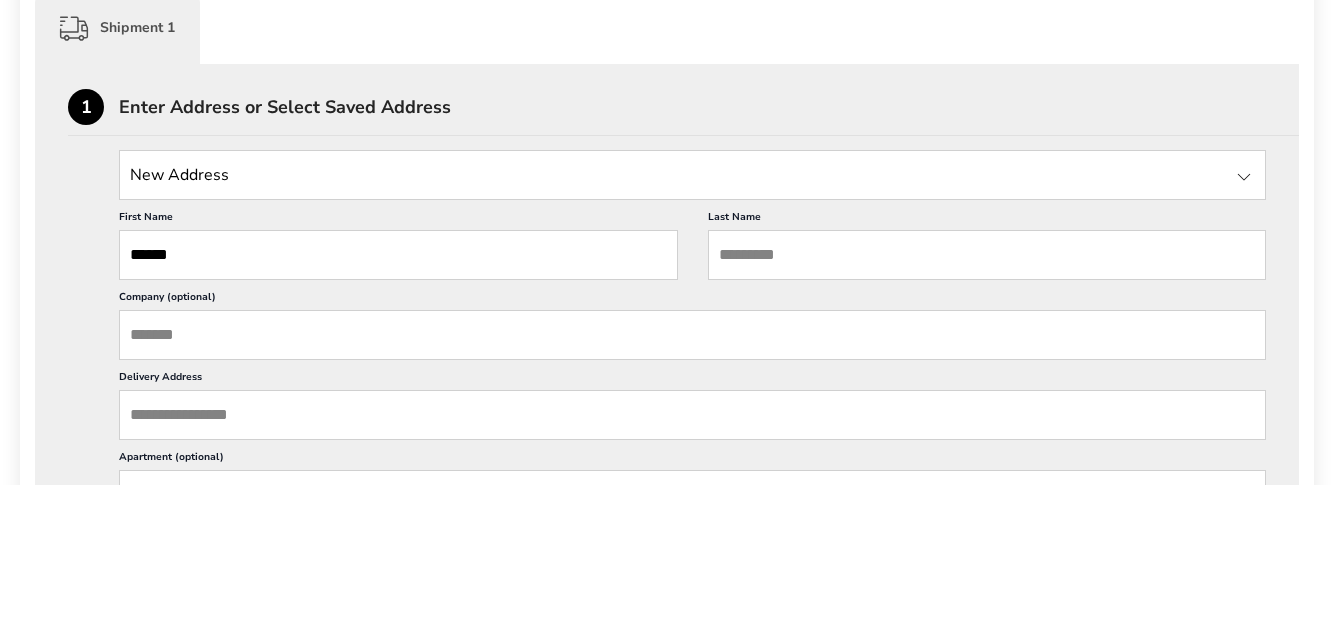 scroll, scrollTop: 371, scrollLeft: 0, axis: vertical 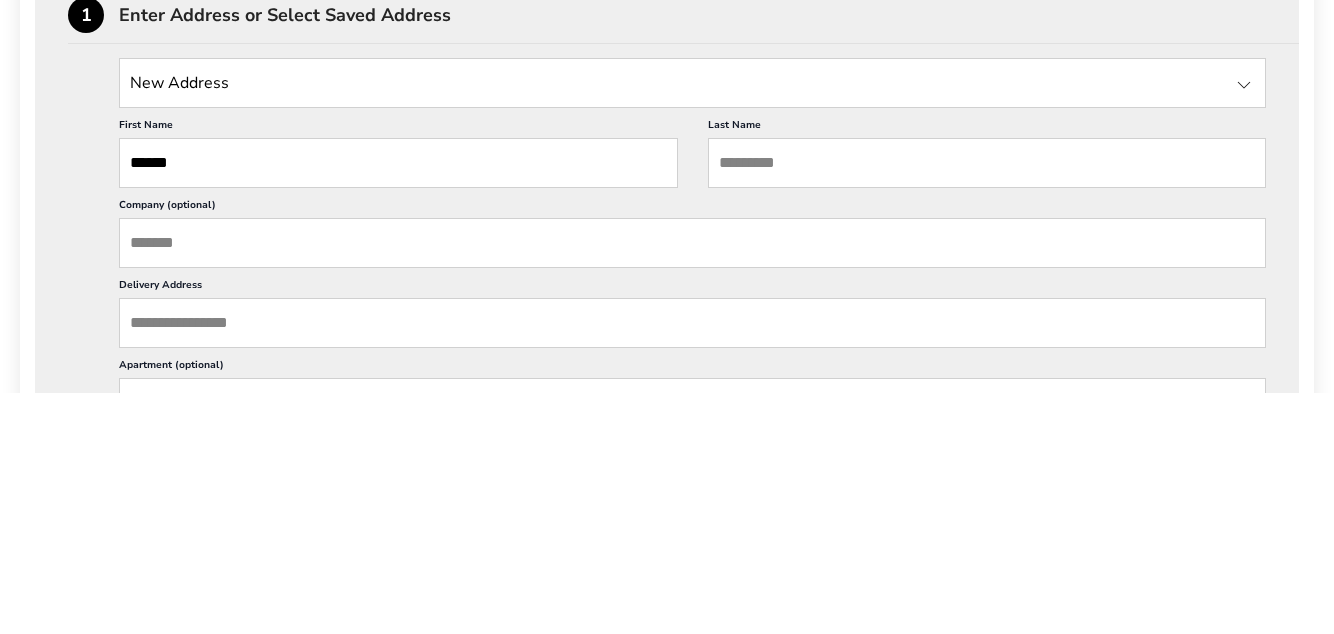 click on "Last Name" at bounding box center [987, 404] 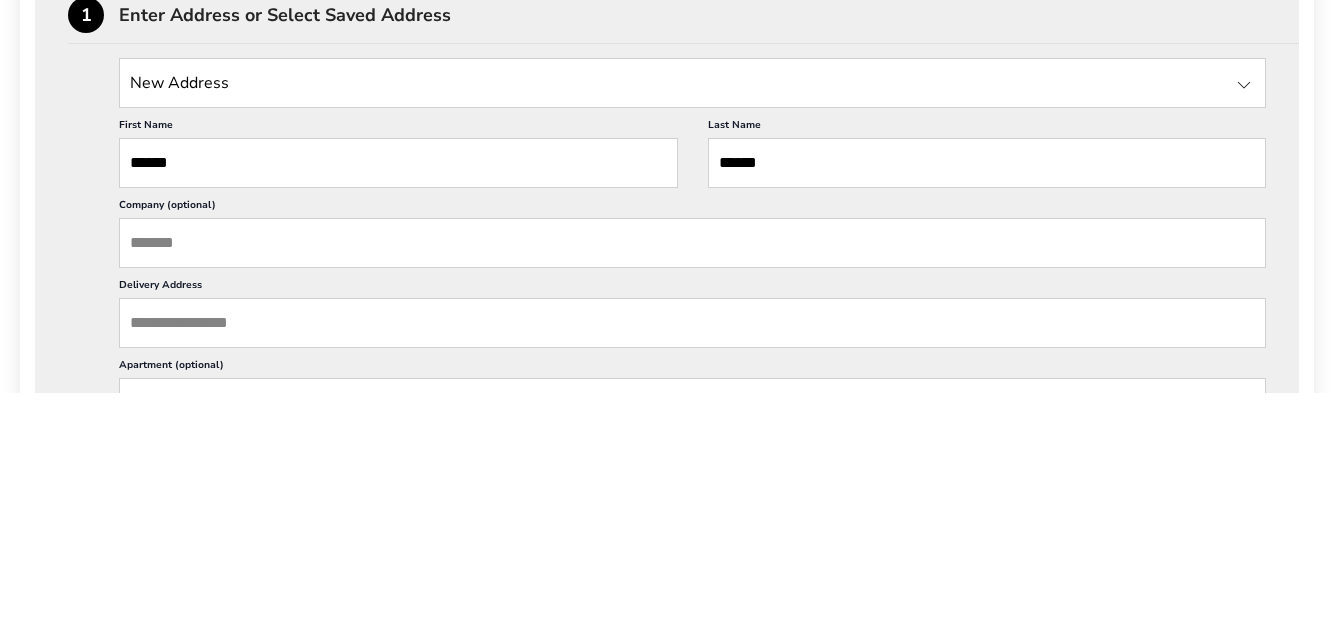click on "Delivery Address" at bounding box center (692, 564) 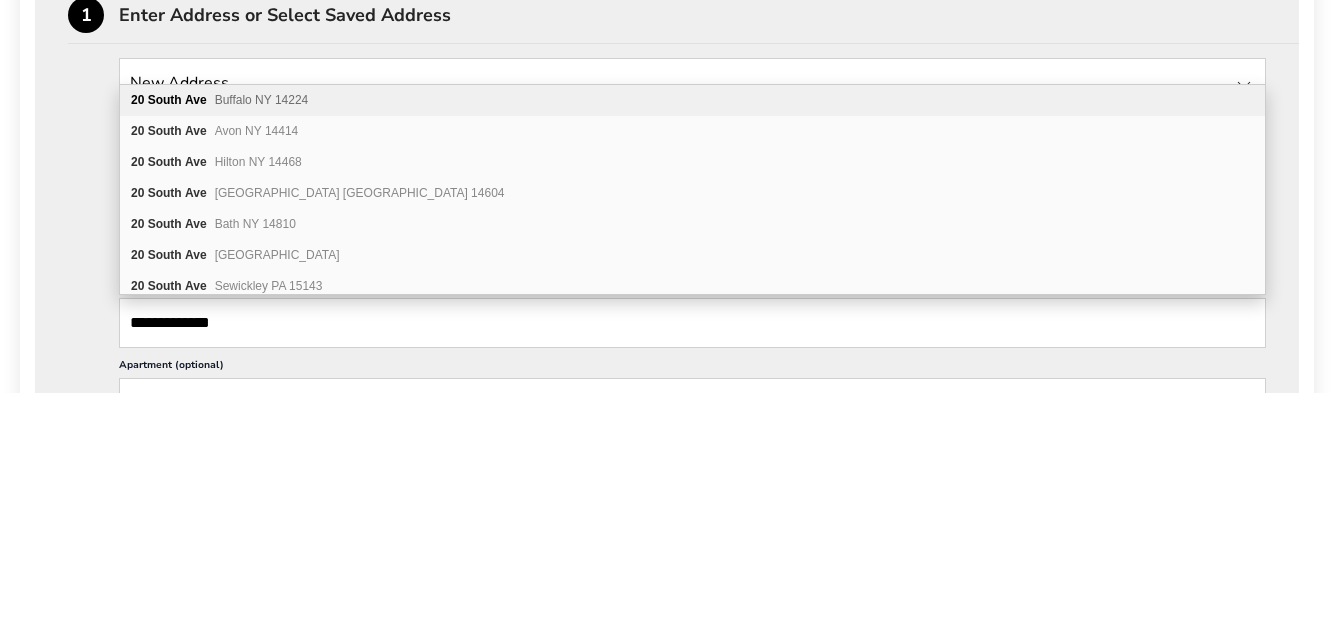 click on "**********" at bounding box center (692, 564) 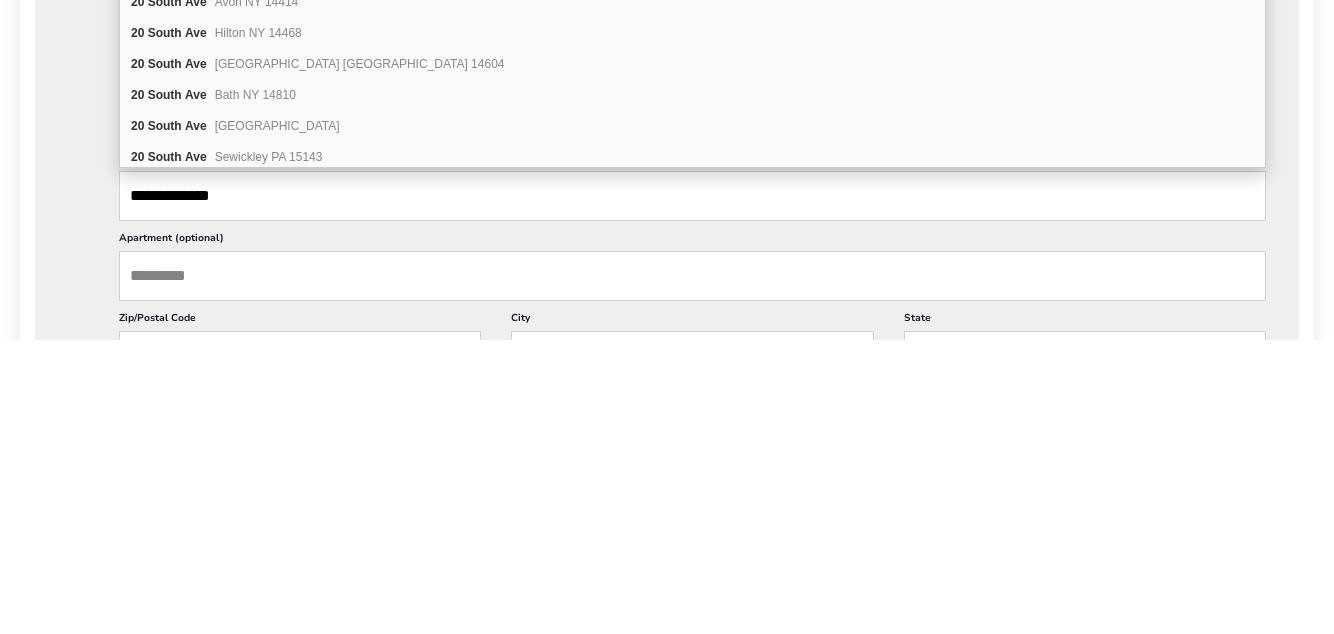 scroll, scrollTop: 448, scrollLeft: 0, axis: vertical 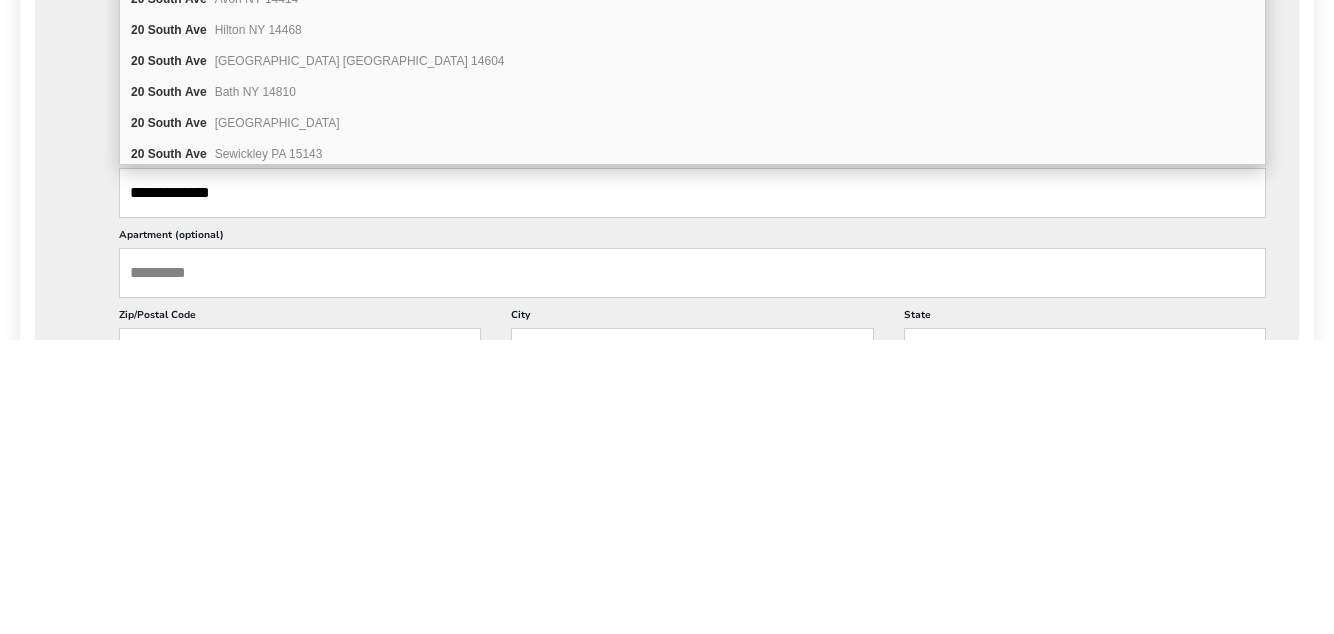 type on "**********" 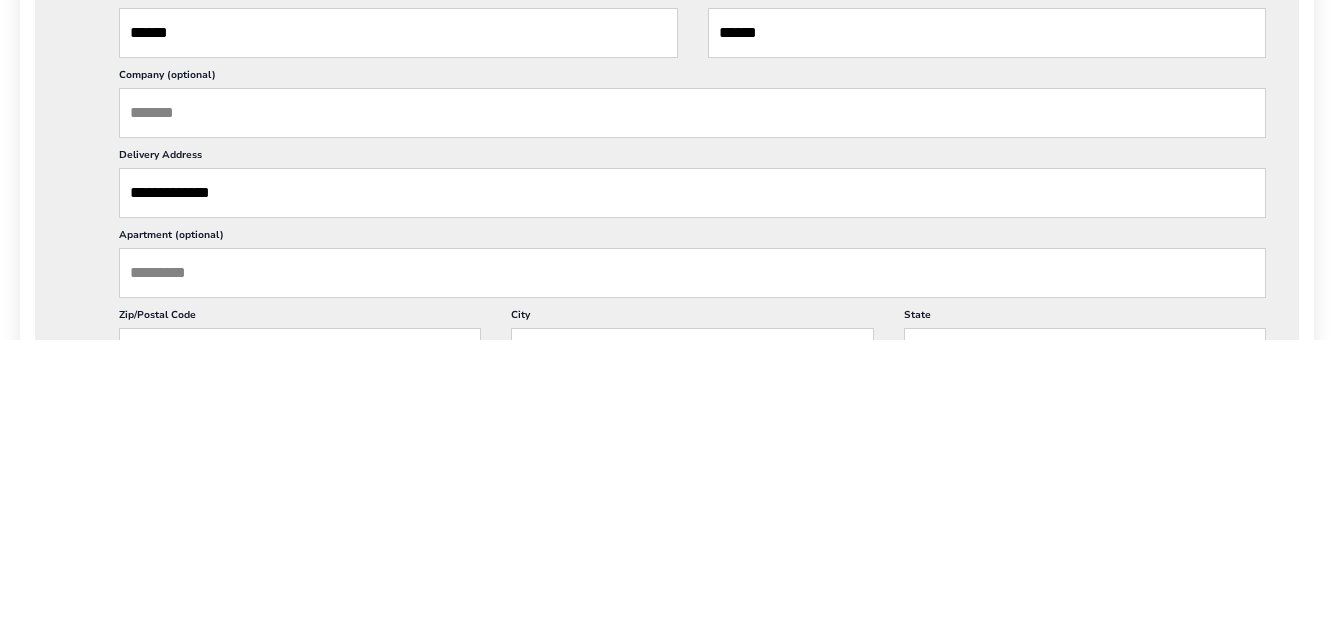 type on "*****" 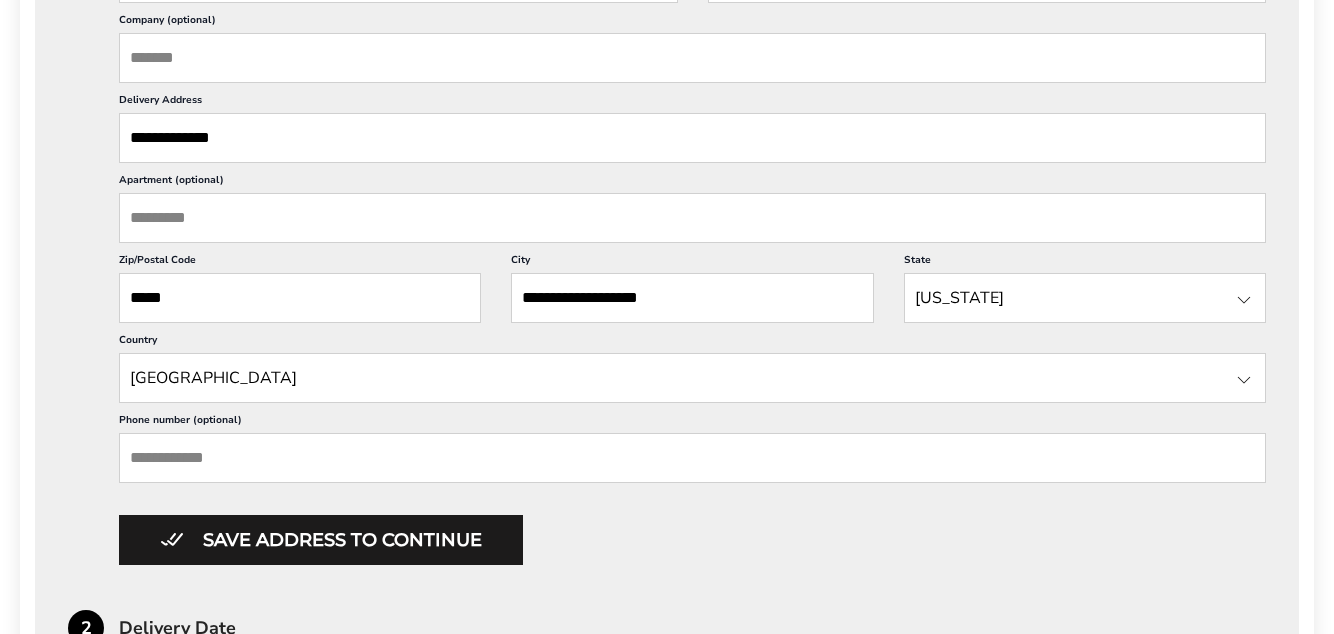 scroll, scrollTop: 798, scrollLeft: 0, axis: vertical 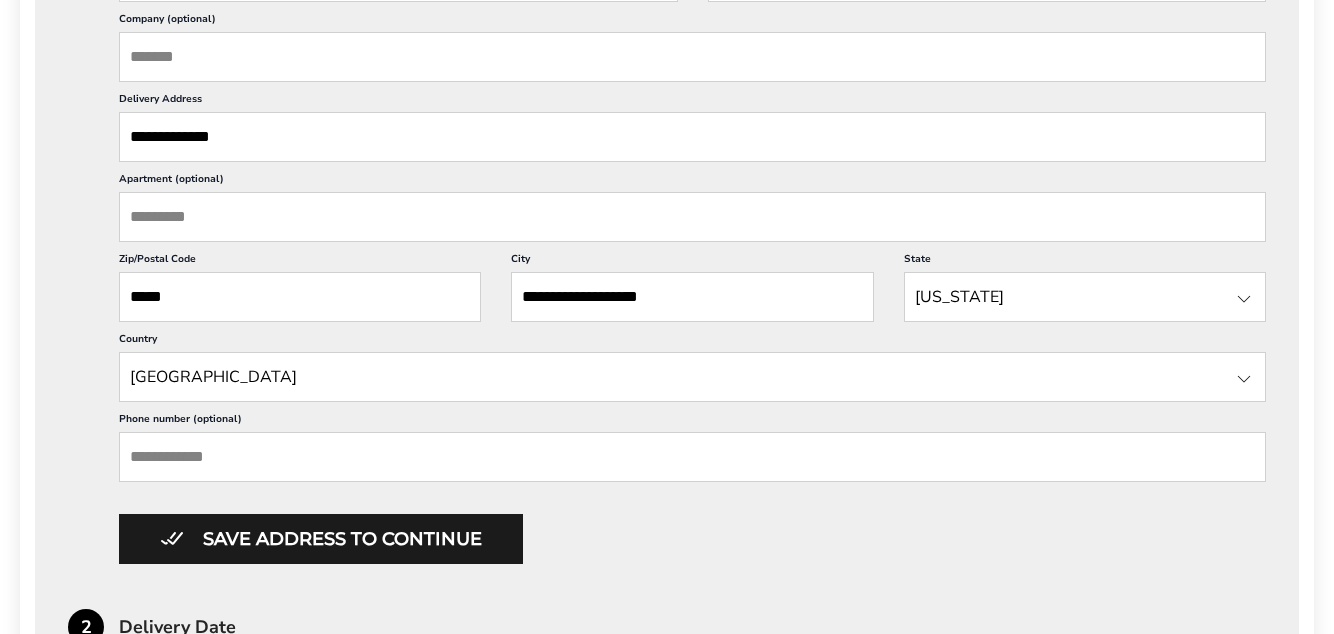 click on "Phone number (optional)" at bounding box center (692, 457) 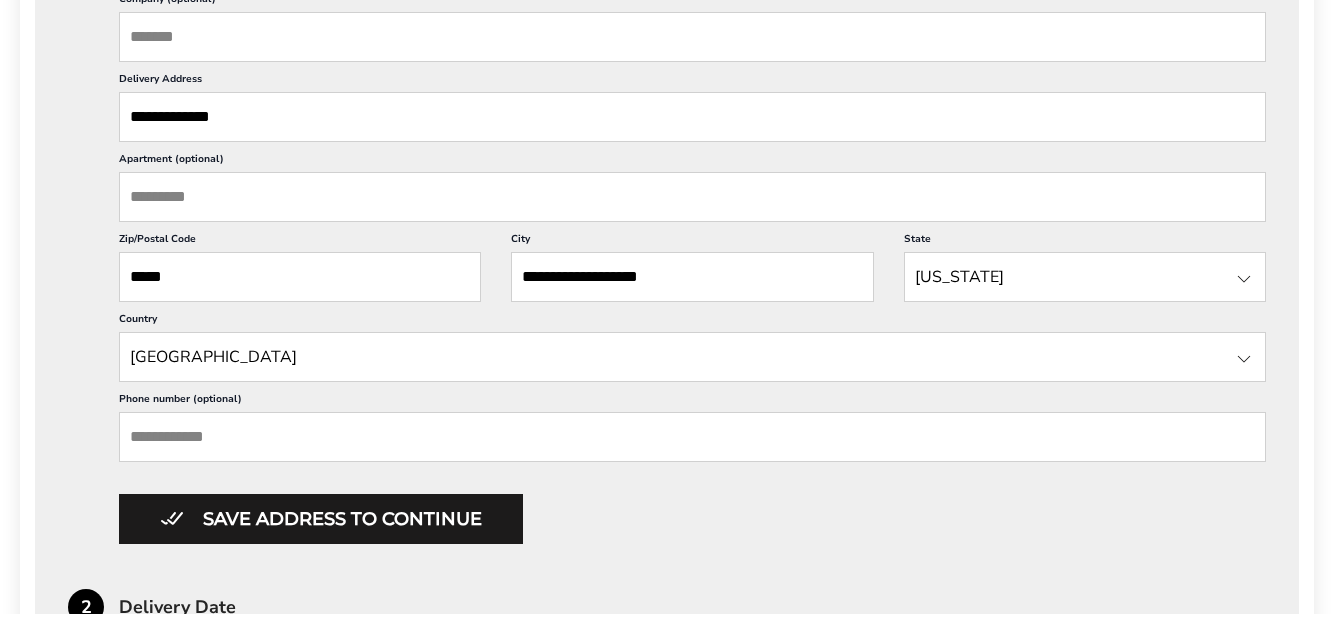scroll, scrollTop: 798, scrollLeft: 0, axis: vertical 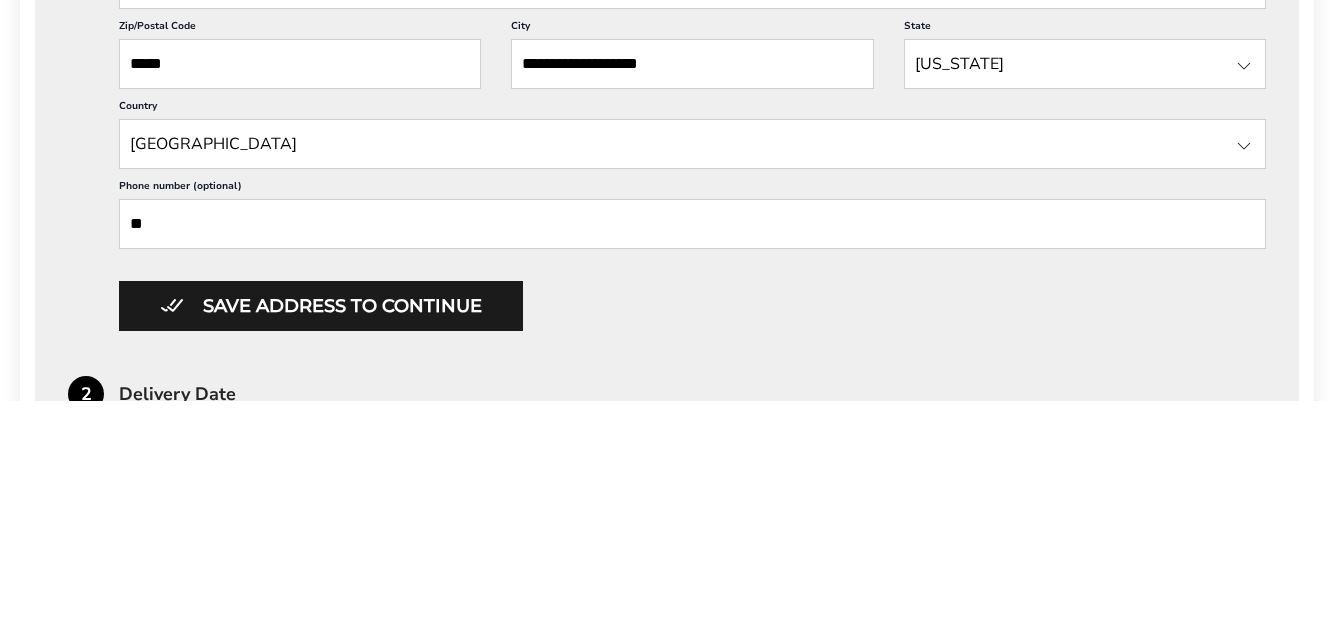 type on "**********" 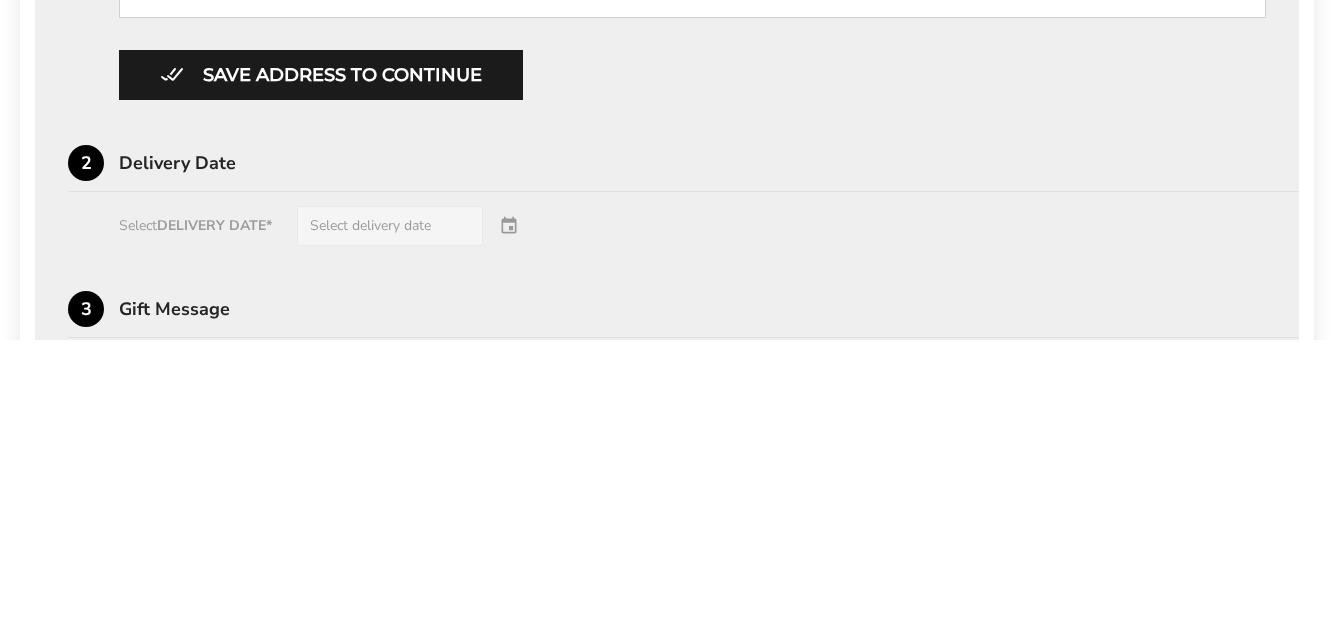 click on "Select  DELIVERY DATE*  Select delivery date" at bounding box center (667, 520) 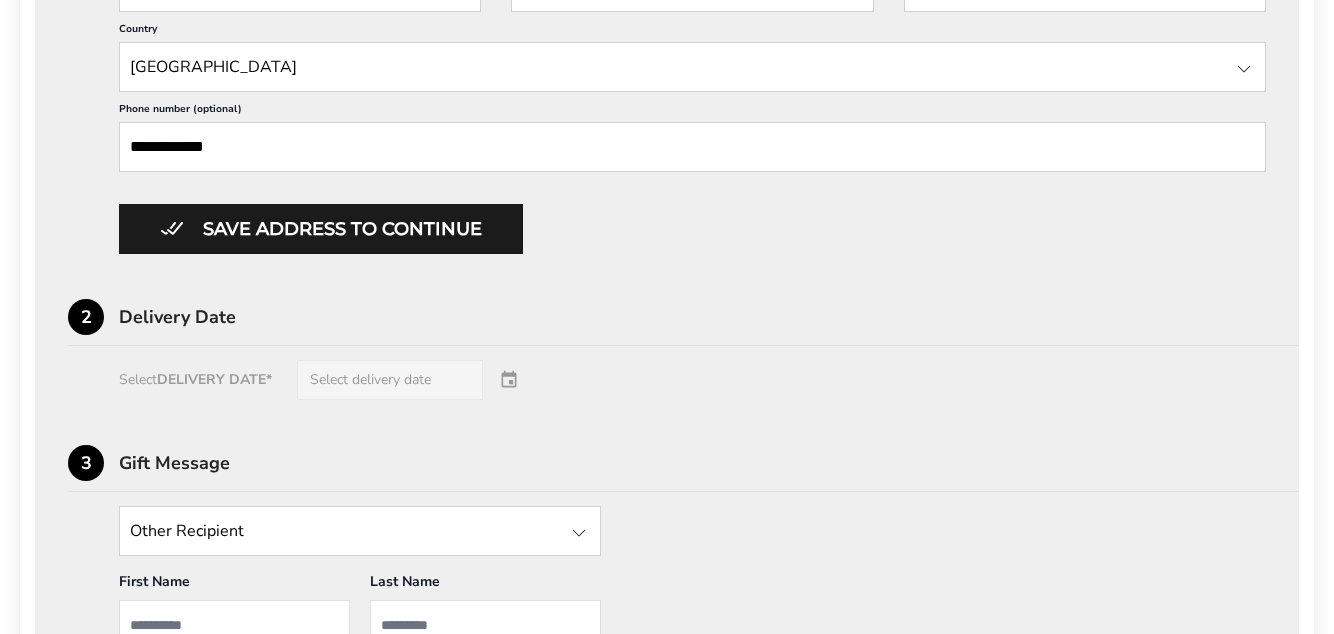 scroll, scrollTop: 1109, scrollLeft: 0, axis: vertical 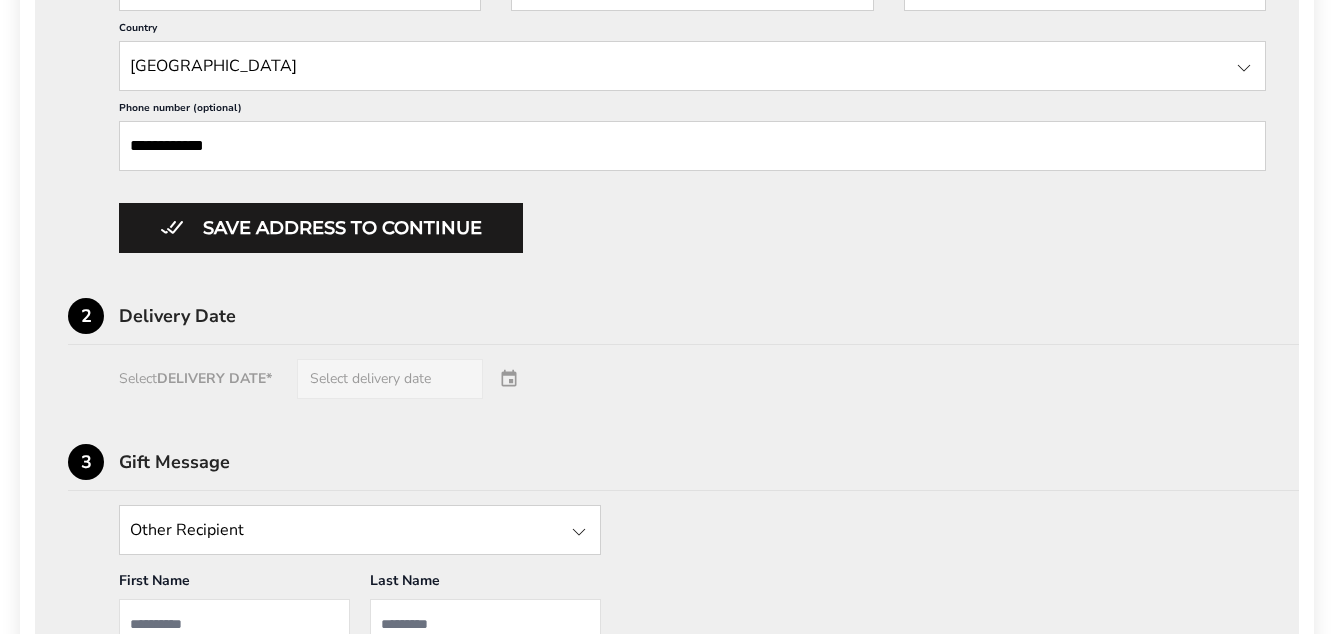 click on "Select  DELIVERY DATE*  Select delivery date" at bounding box center (667, 379) 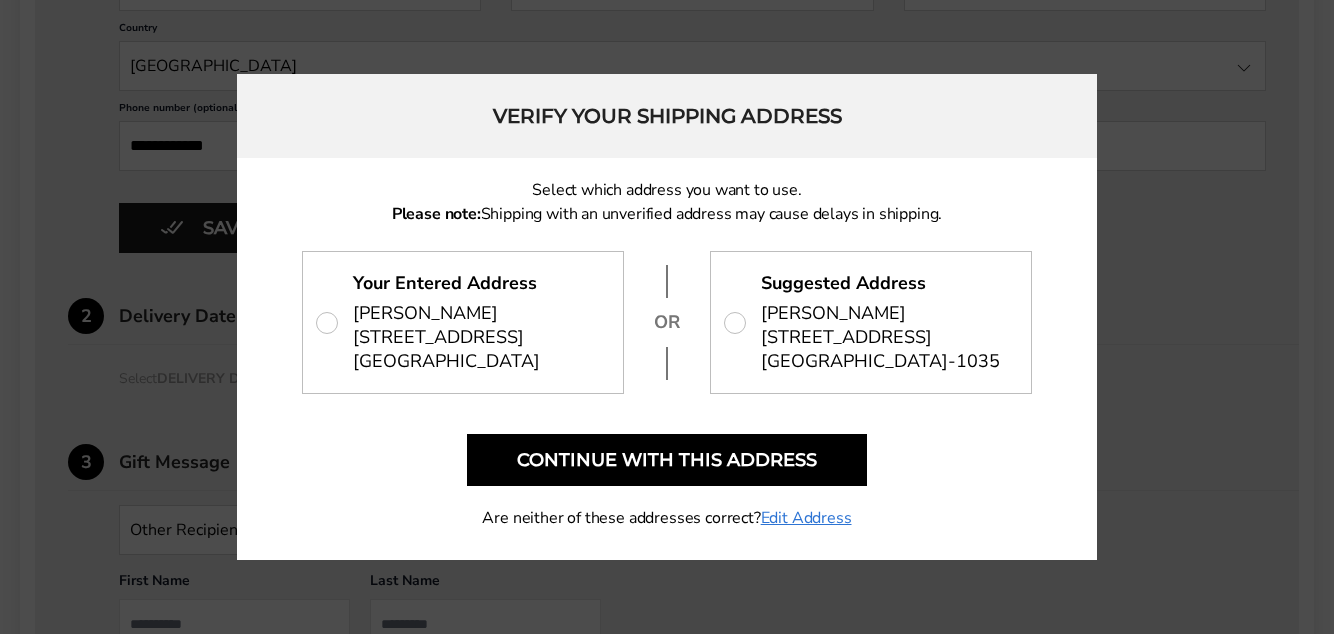 click on "Edit Address" at bounding box center (806, 518) 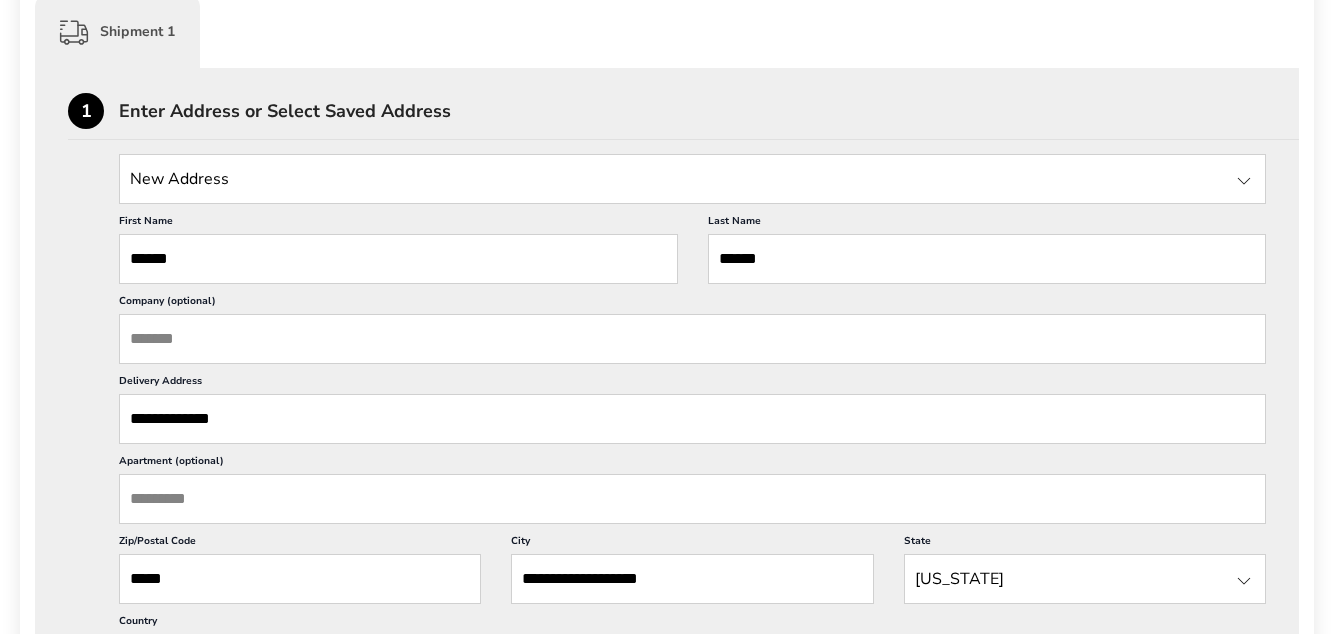scroll, scrollTop: 515, scrollLeft: 0, axis: vertical 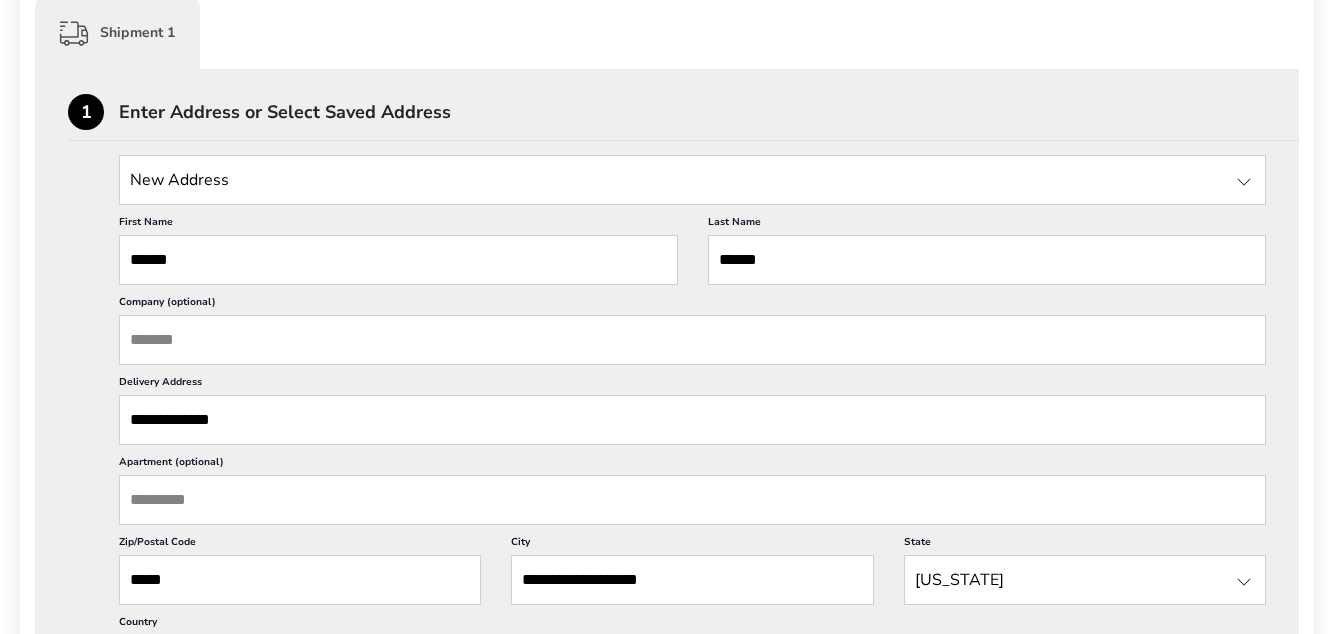 click on "******" at bounding box center [398, 260] 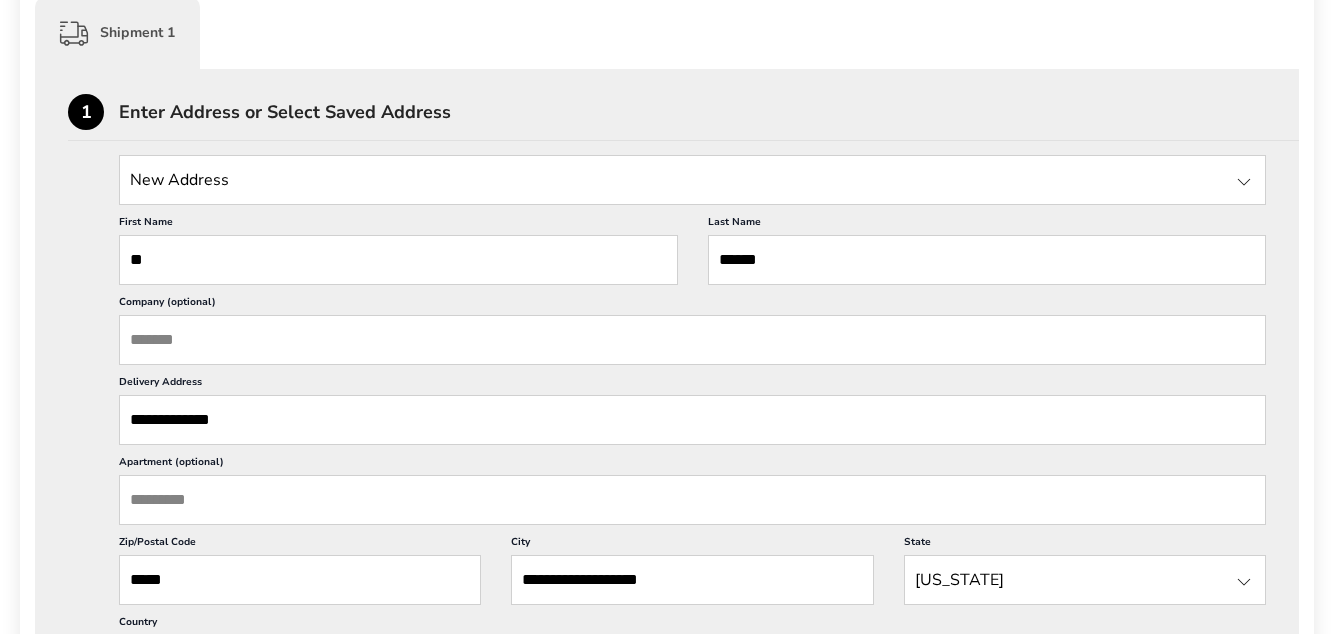 type on "*" 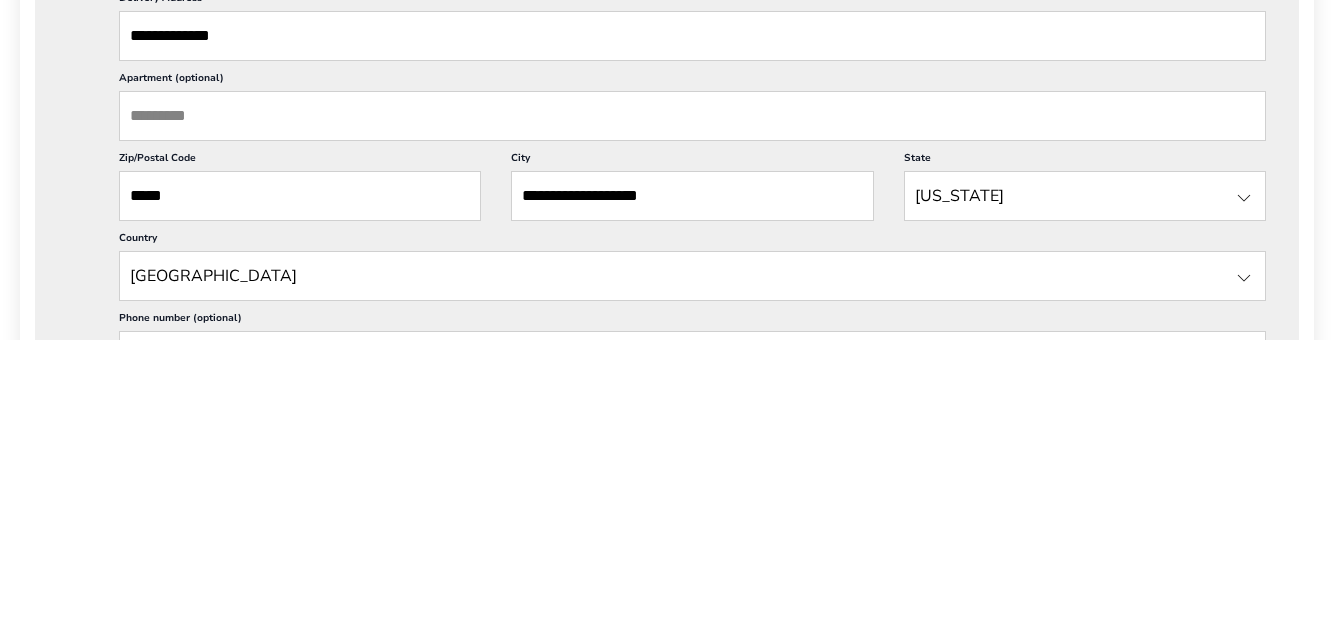 scroll, scrollTop: 634, scrollLeft: 0, axis: vertical 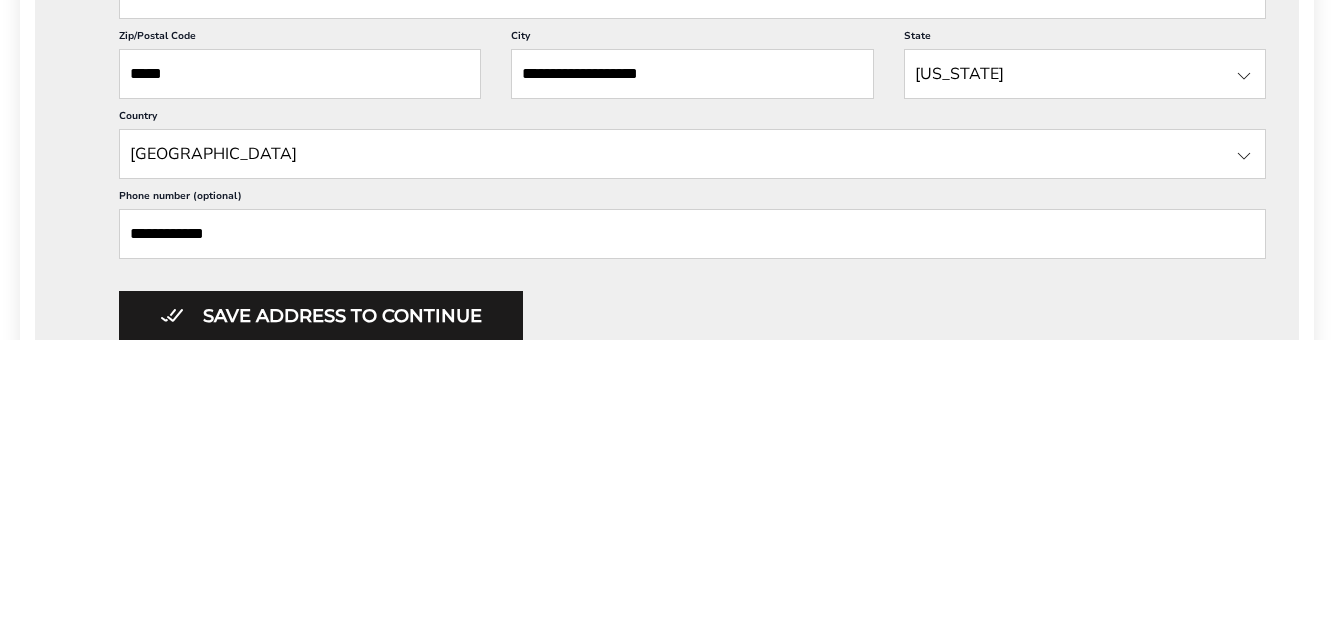 type on "*******" 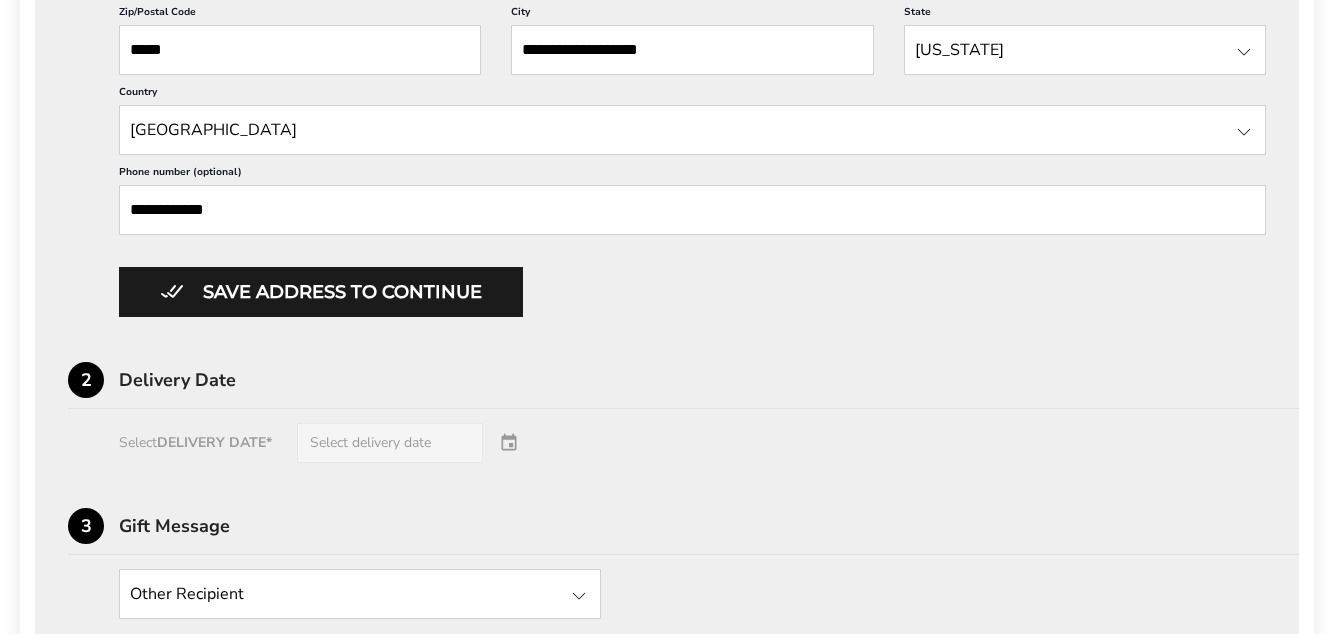 scroll, scrollTop: 1046, scrollLeft: 0, axis: vertical 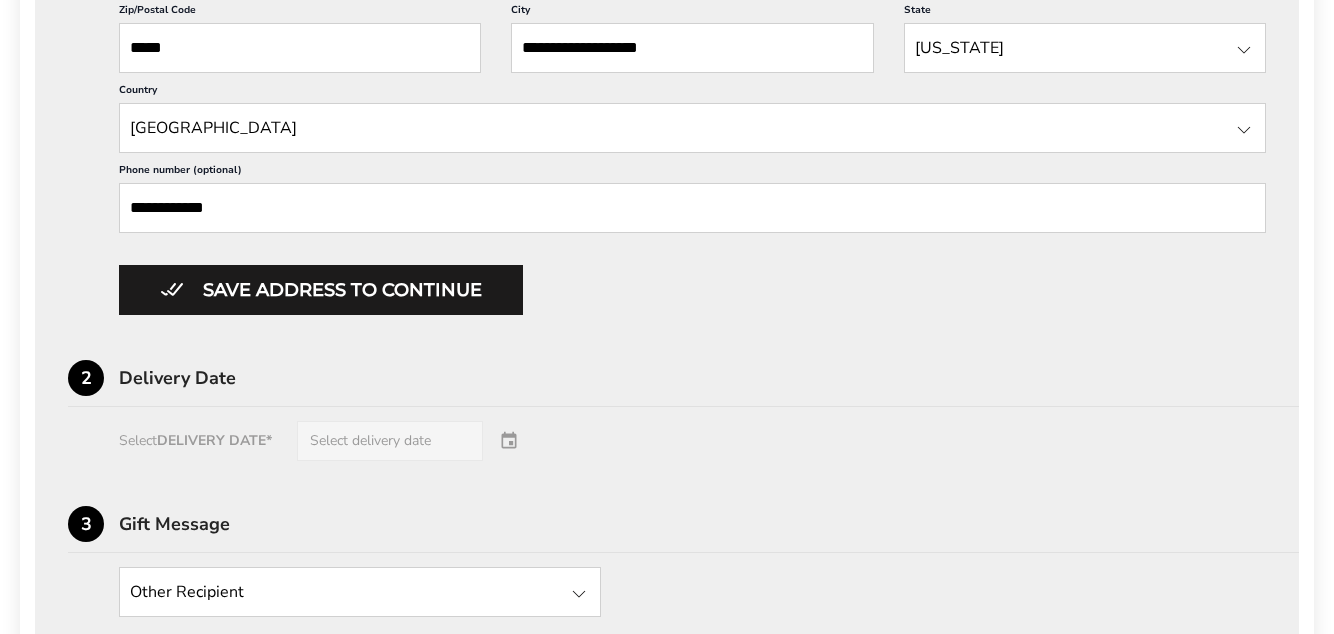 click on "Select  DELIVERY DATE*  Select delivery date" at bounding box center (667, 441) 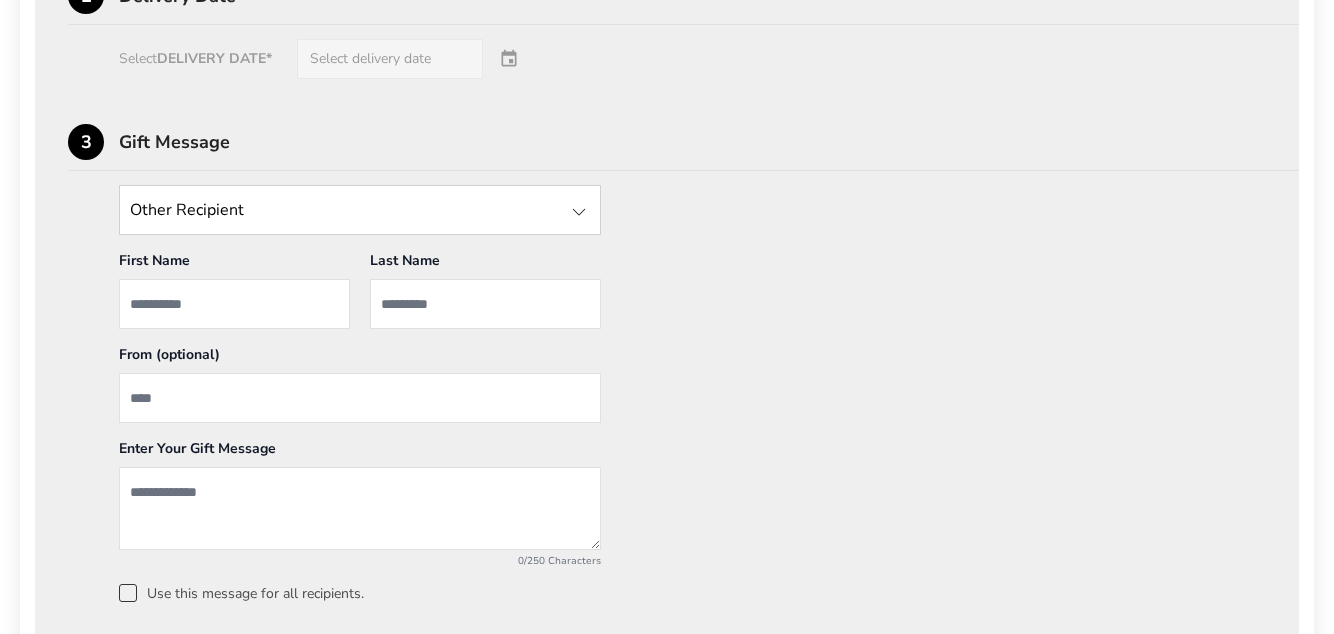 scroll, scrollTop: 1339, scrollLeft: 0, axis: vertical 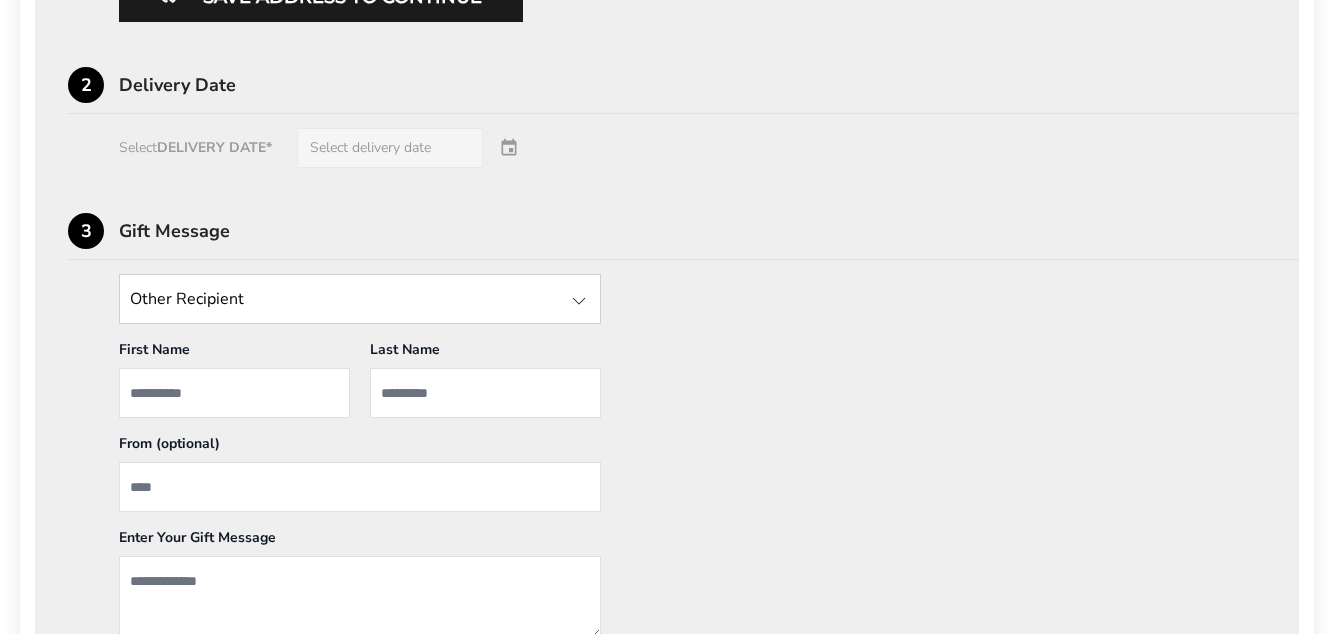 click at bounding box center (485, 393) 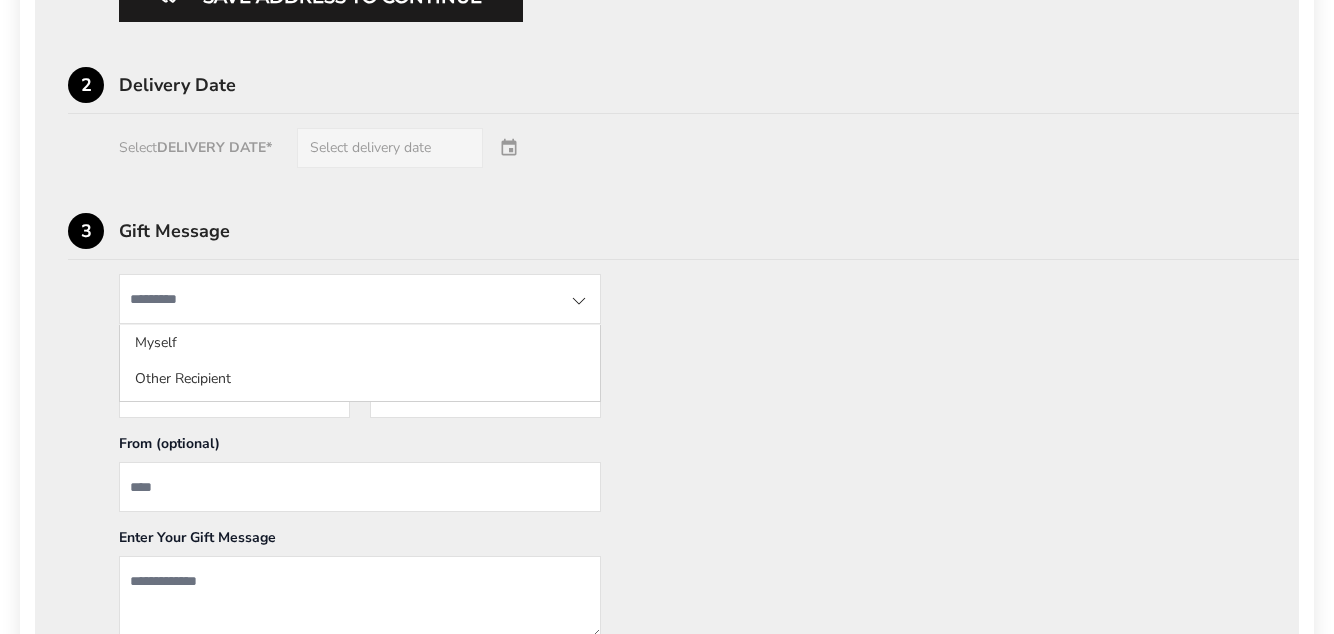 click on "Gift Message" at bounding box center (709, 231) 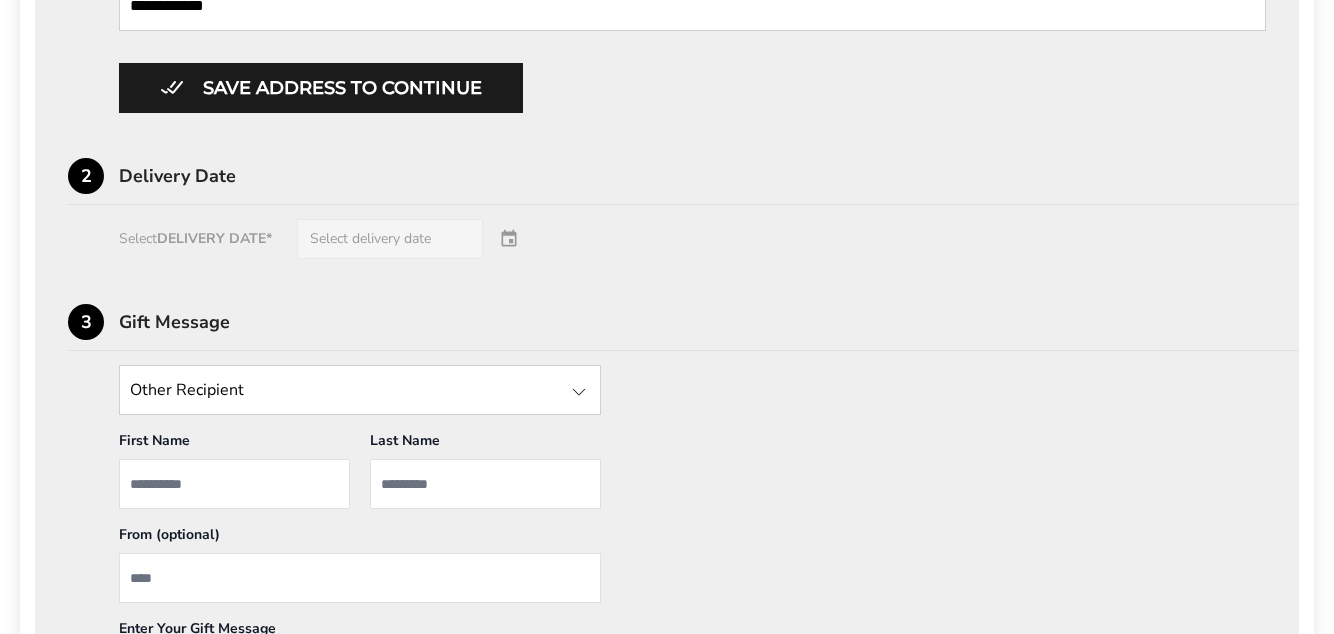 scroll, scrollTop: 1248, scrollLeft: 0, axis: vertical 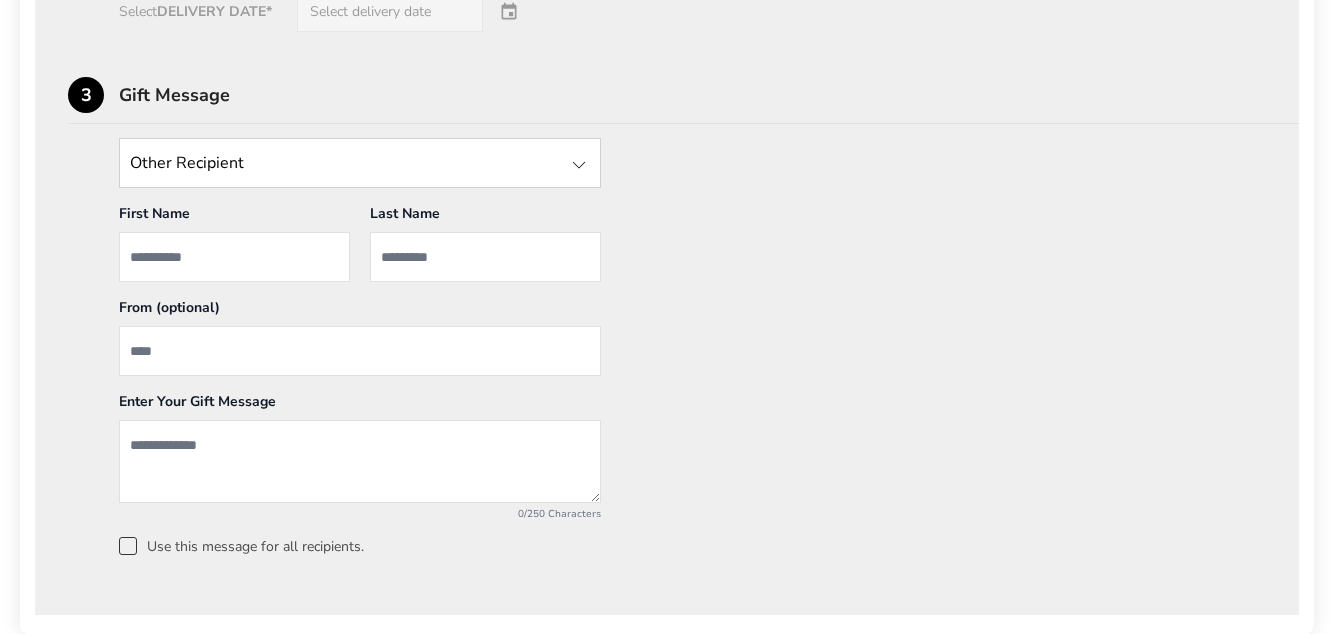click at bounding box center (234, 257) 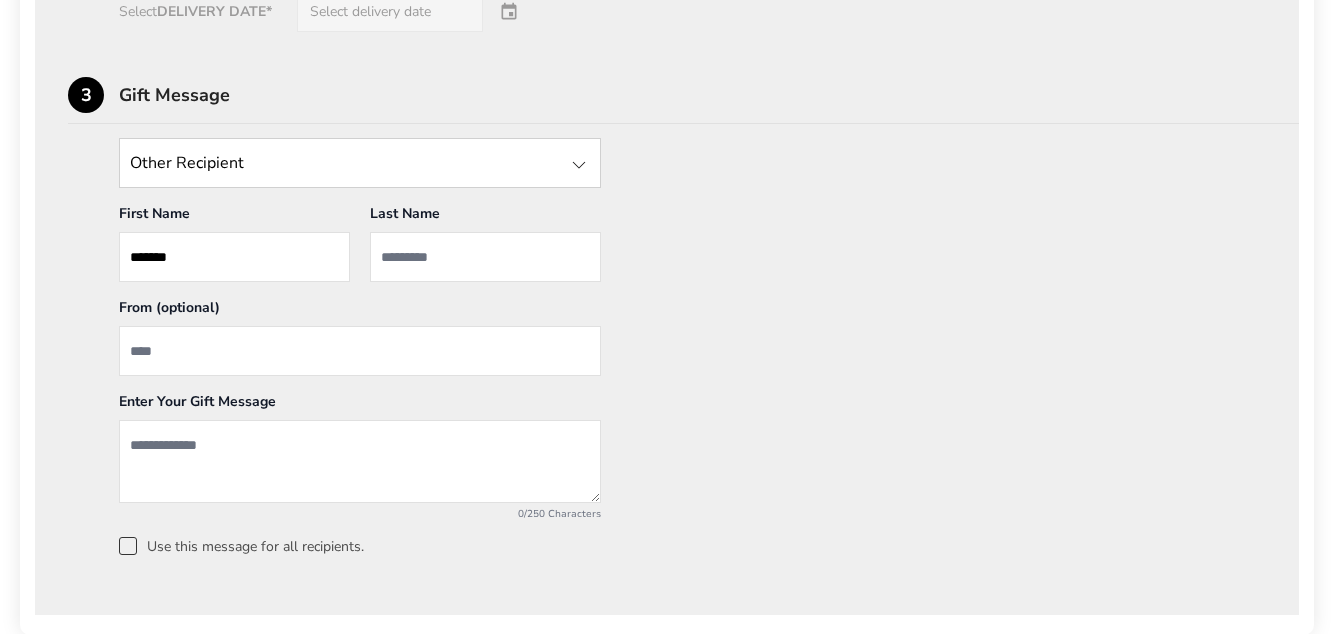 type on "*******" 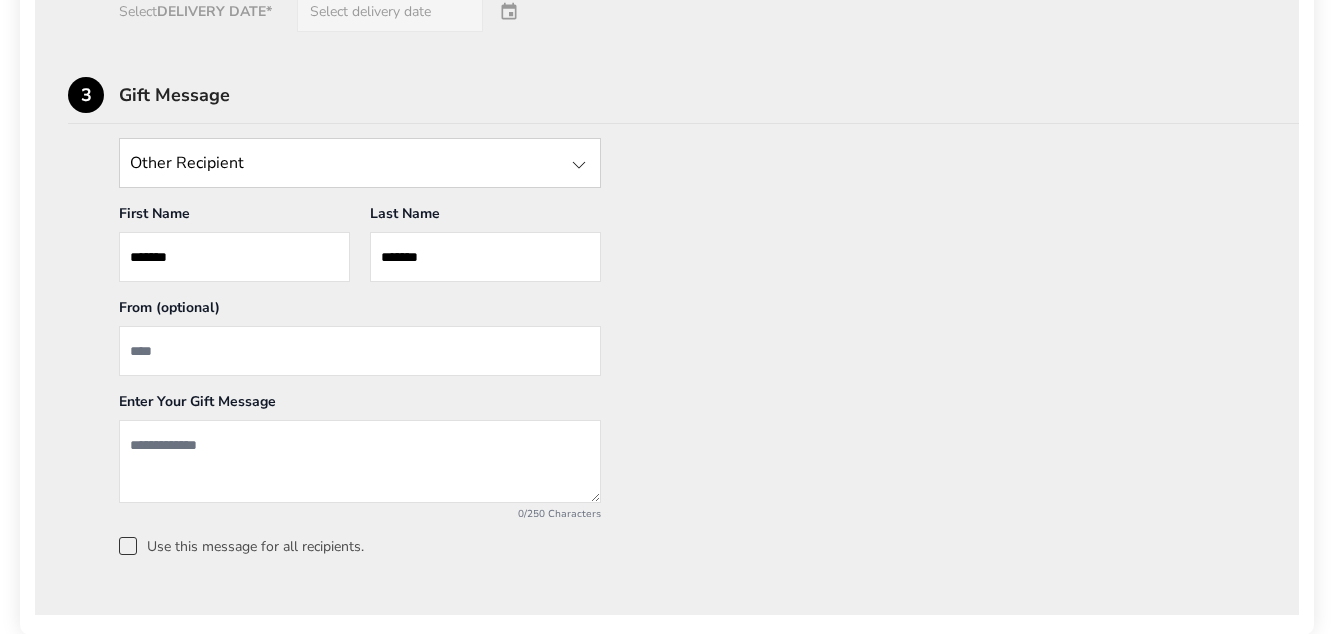 type on "******" 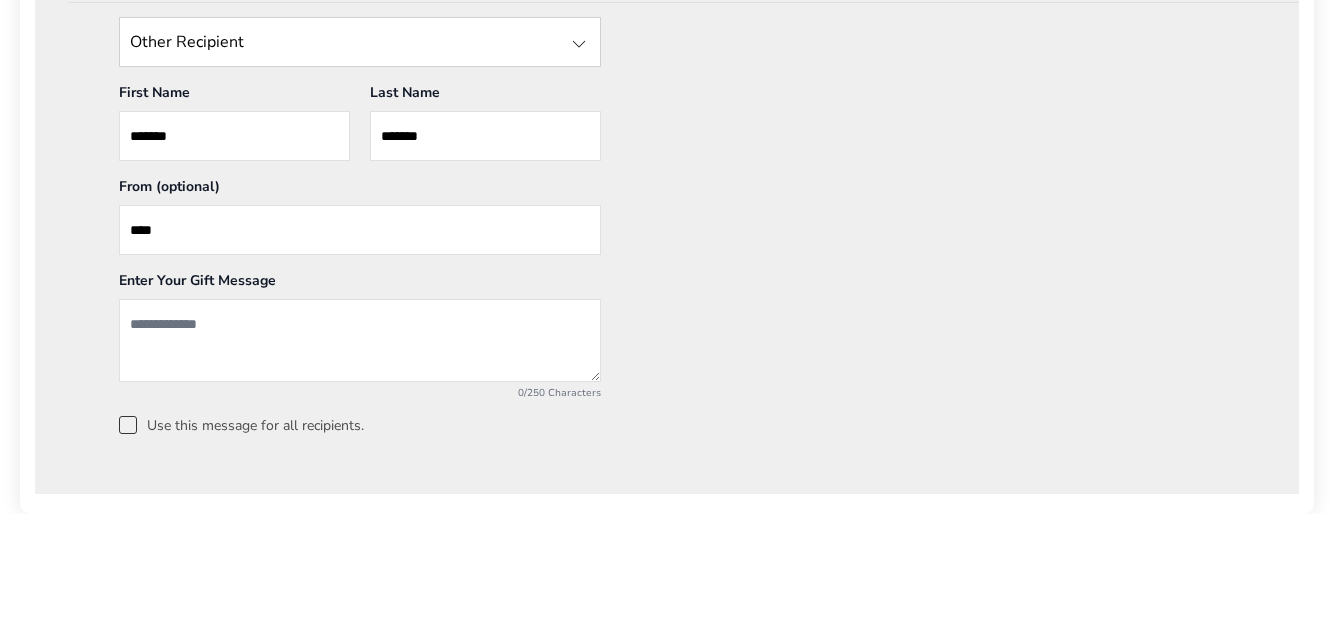 scroll, scrollTop: 1475, scrollLeft: 0, axis: vertical 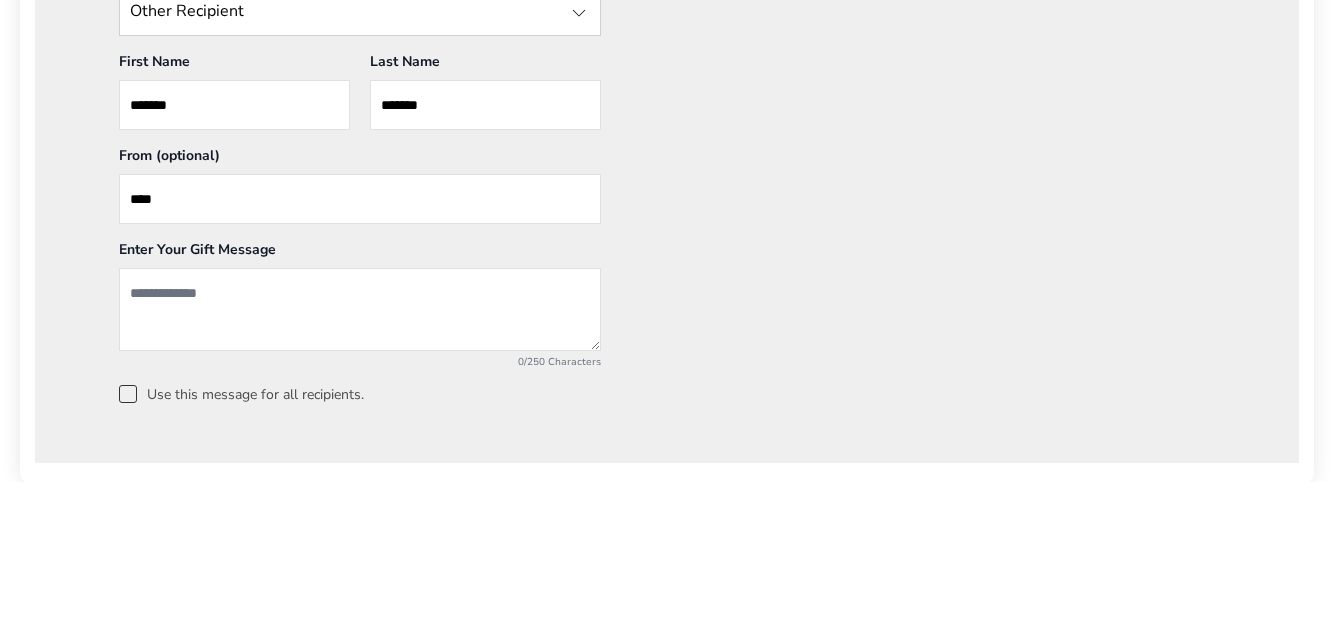 type on "****" 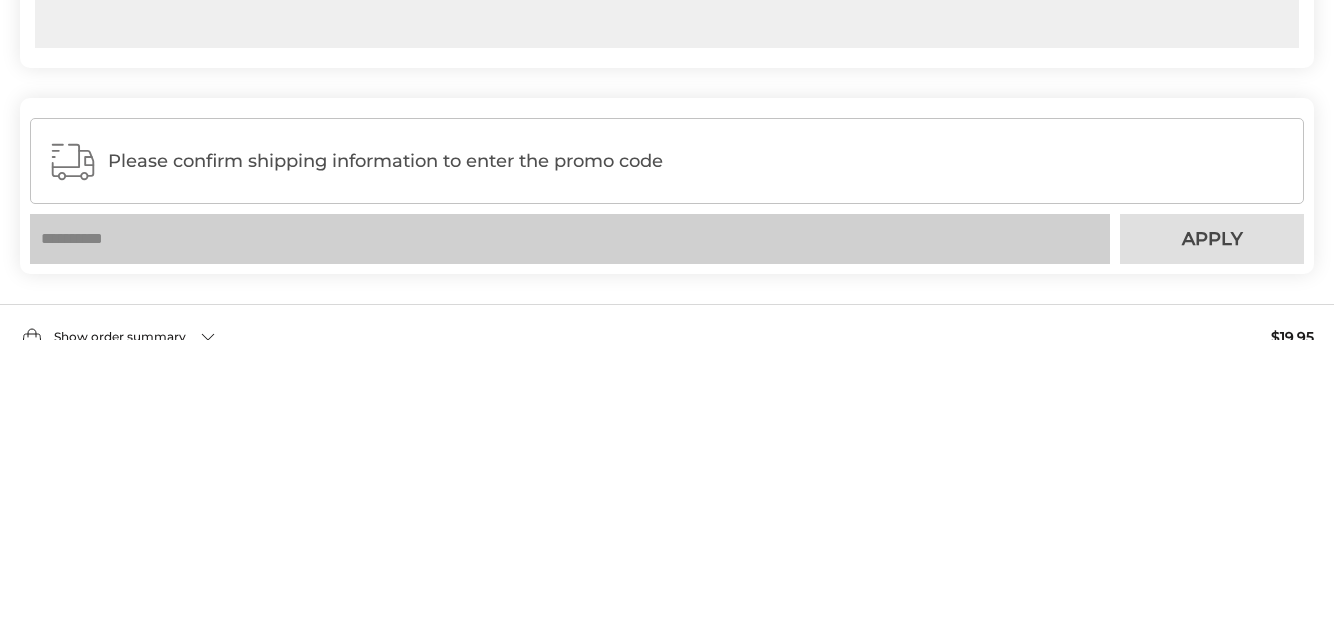 scroll, scrollTop: 1749, scrollLeft: 0, axis: vertical 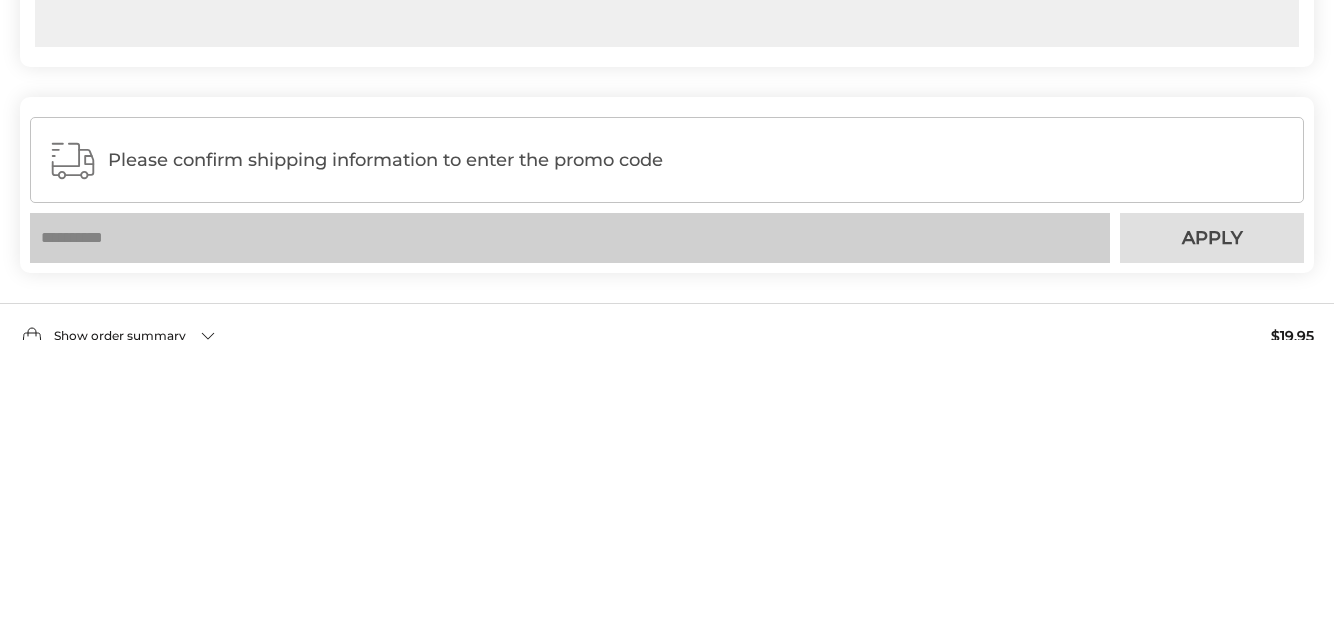 type on "**********" 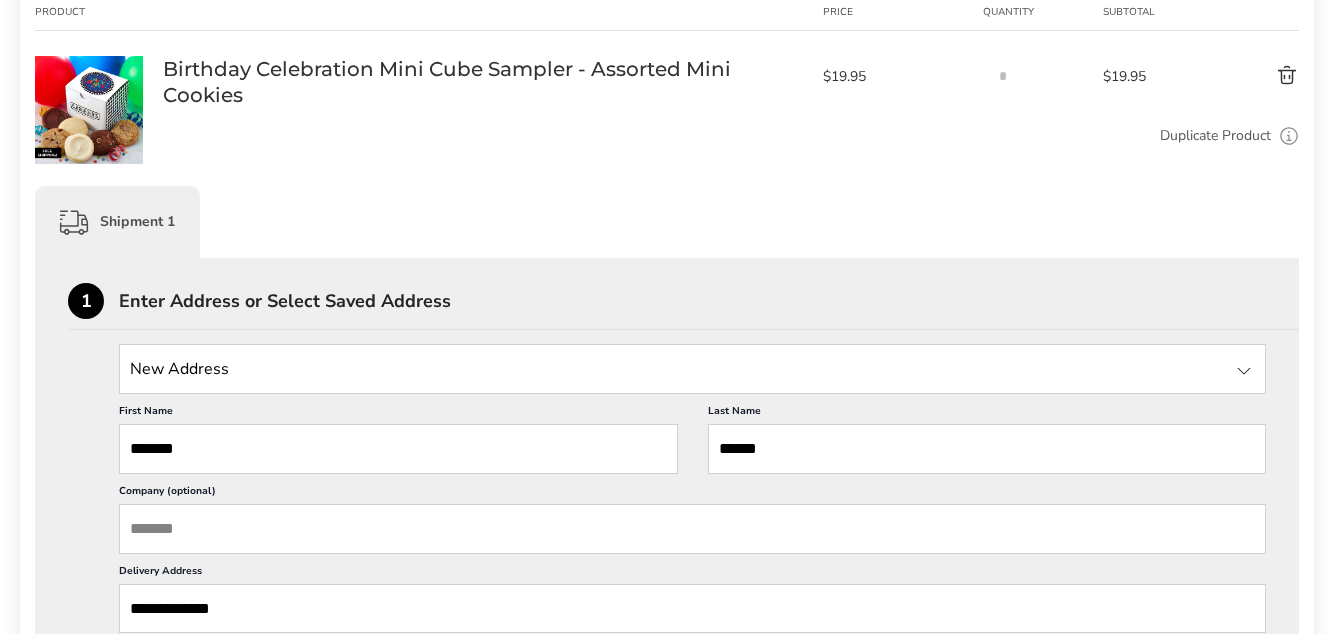 scroll, scrollTop: 0, scrollLeft: 0, axis: both 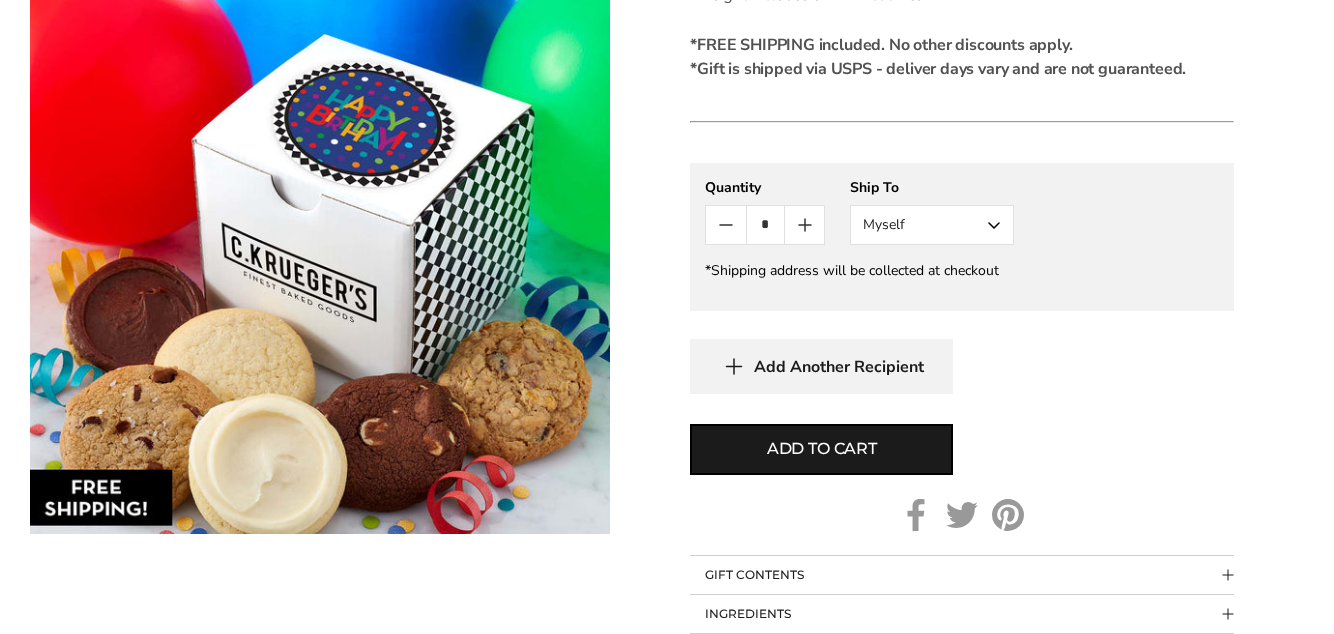 click on "Myself" at bounding box center [932, 225] 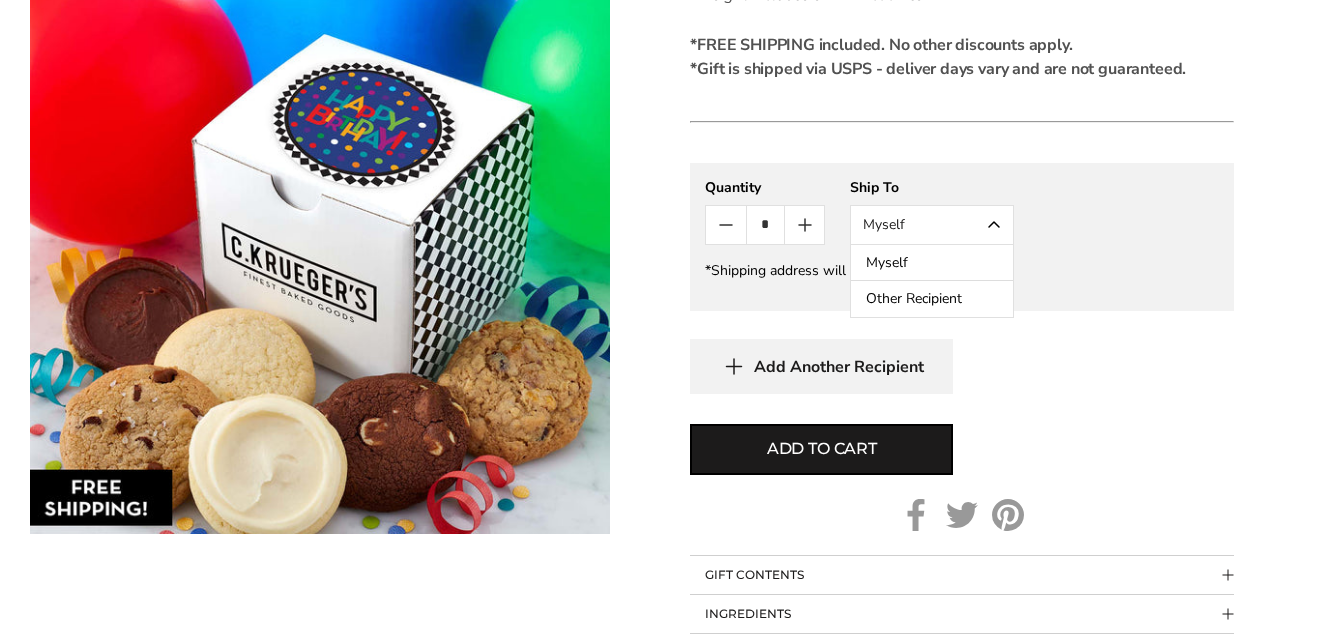click on "Other Recipient" at bounding box center [932, 299] 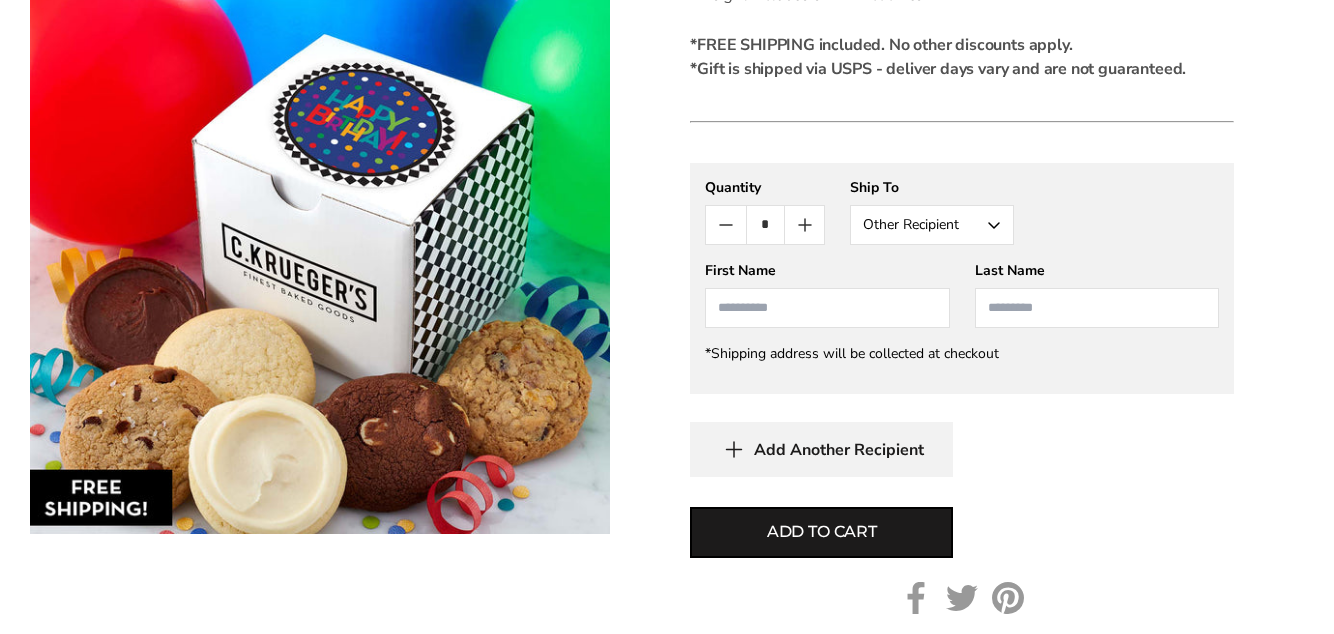 click at bounding box center [827, 308] 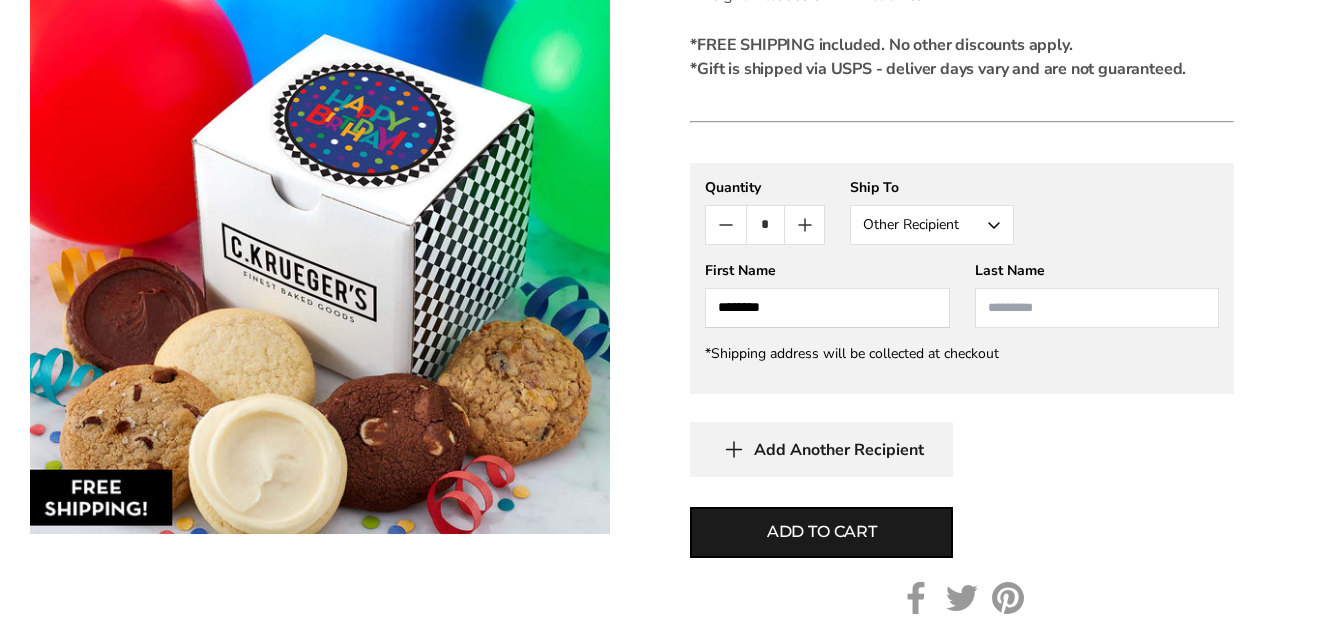 type on "*******" 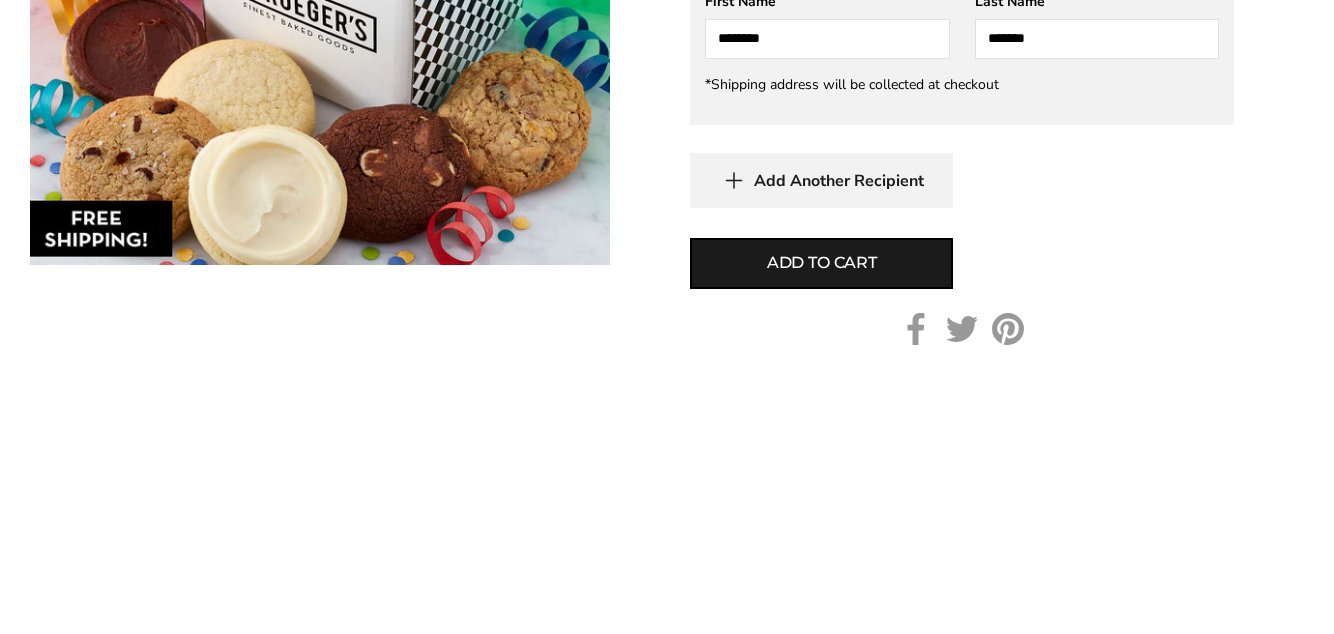 scroll, scrollTop: 1008, scrollLeft: 0, axis: vertical 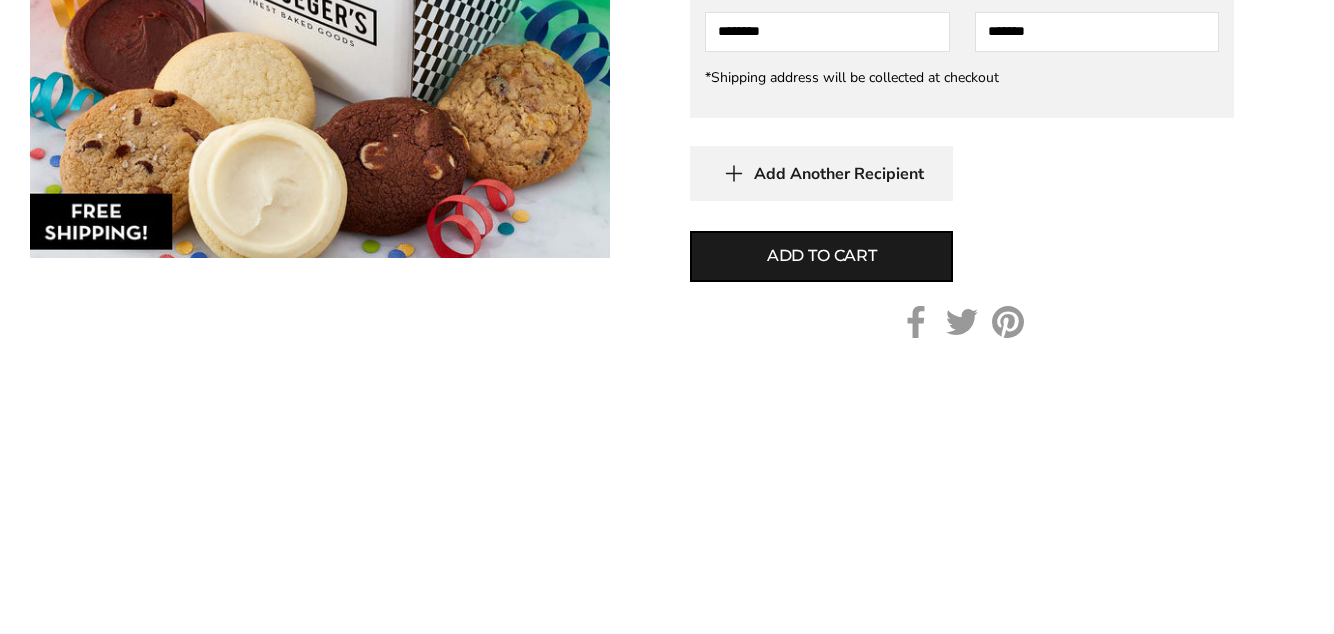 type on "******" 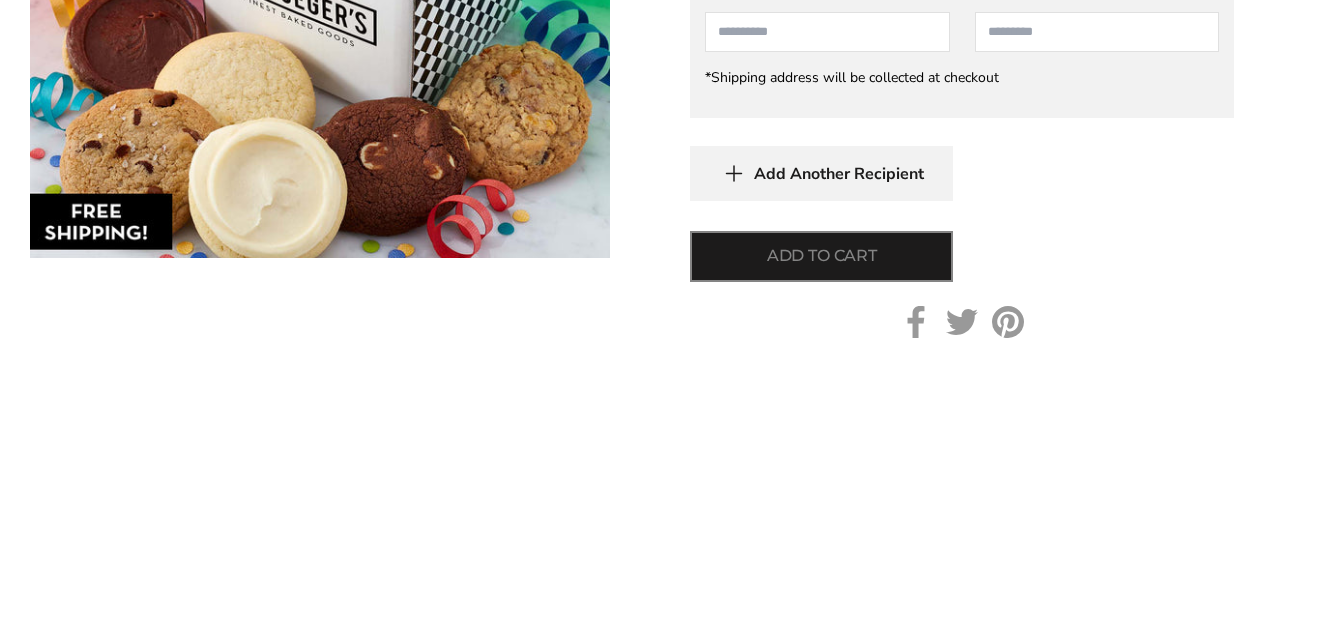 scroll, scrollTop: 1008, scrollLeft: 0, axis: vertical 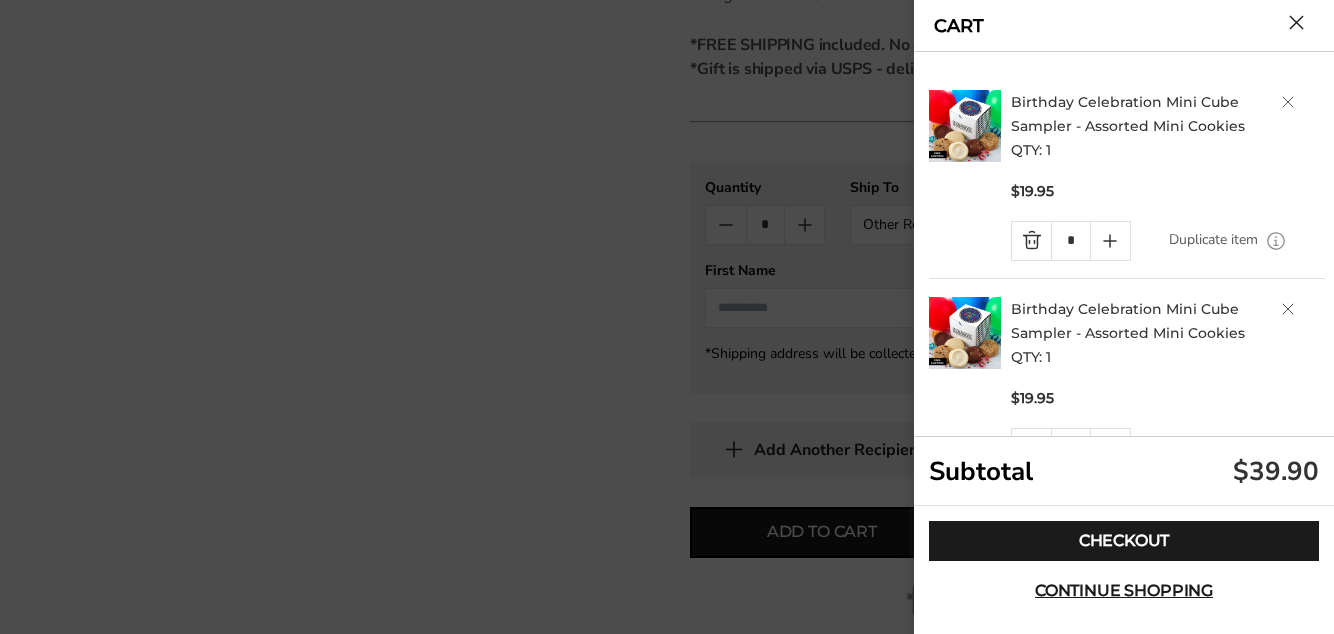 click at bounding box center [1031, 448] 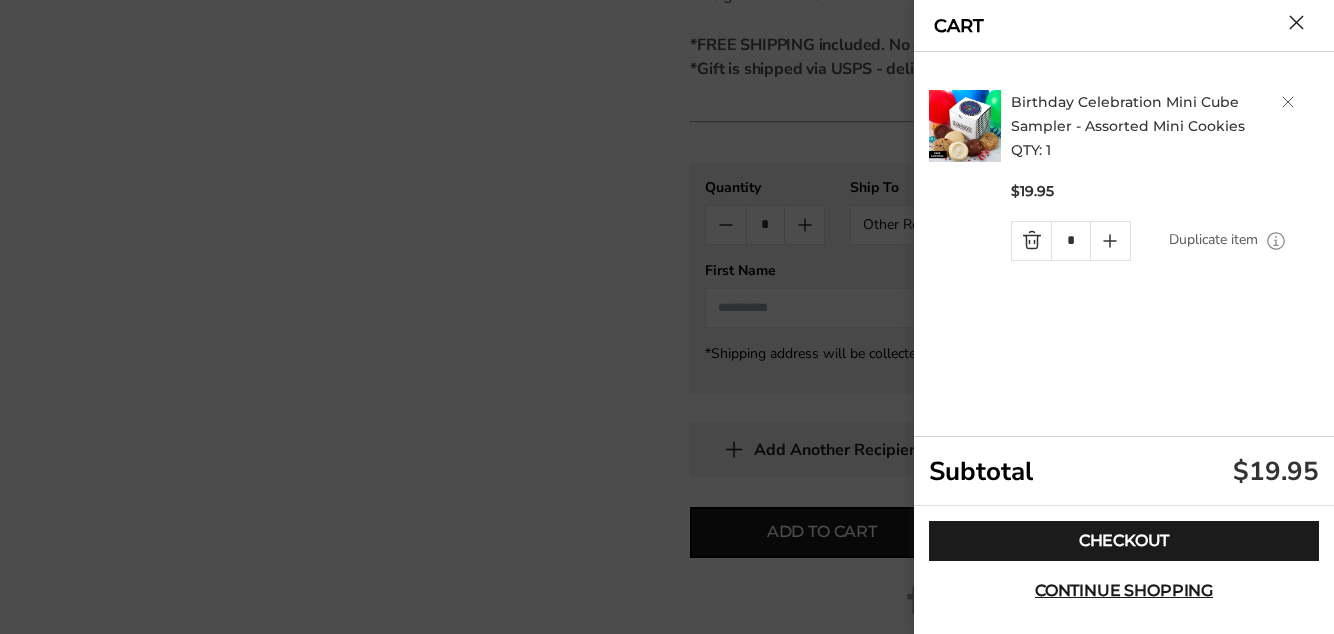 click on "*
Duplicate item" at bounding box center (1168, 241) 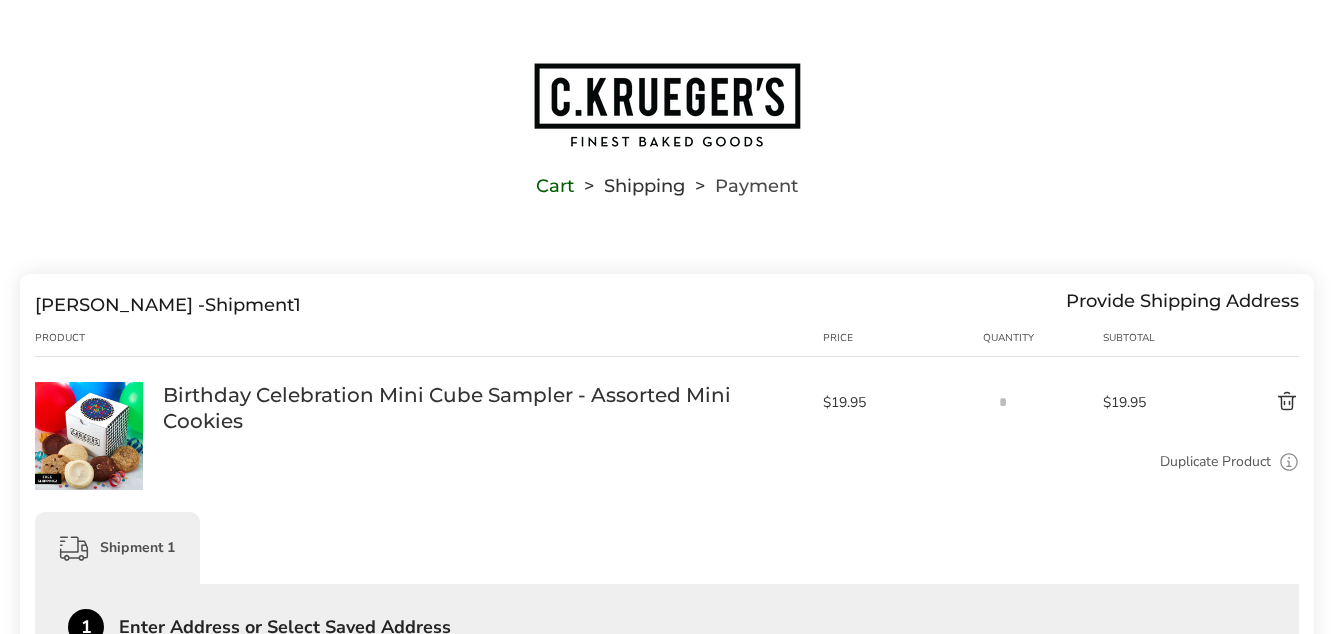 scroll, scrollTop: 0, scrollLeft: 0, axis: both 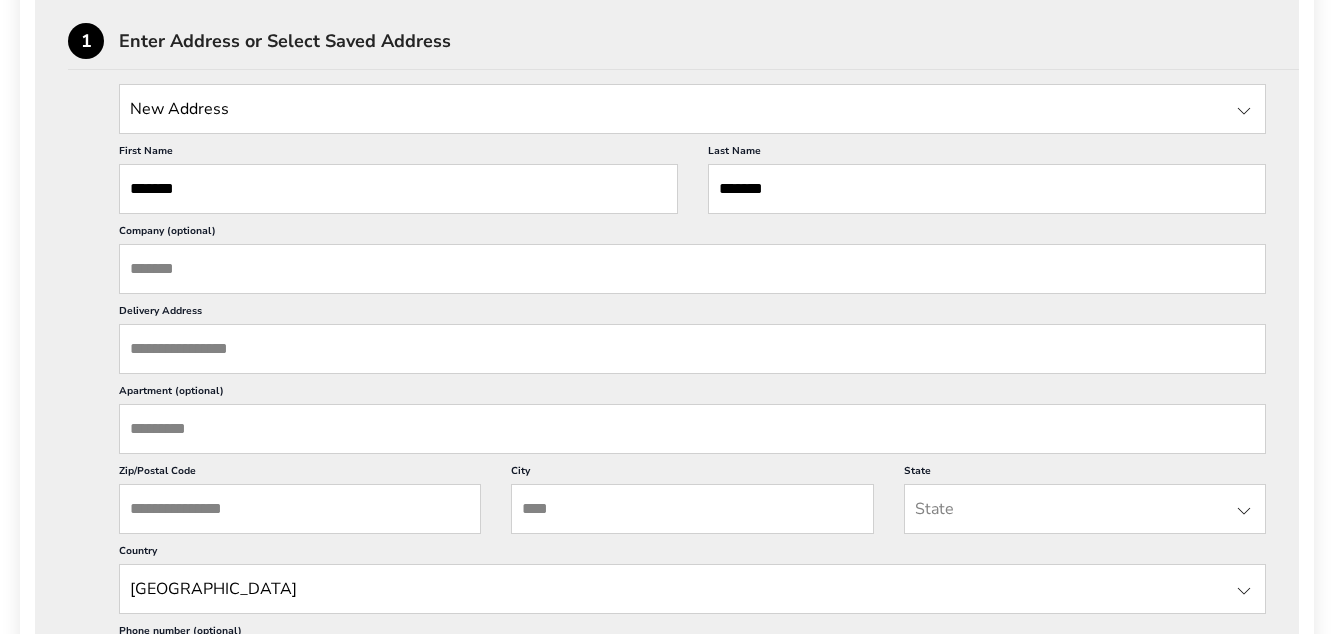 click on "Delivery Address" at bounding box center (692, 349) 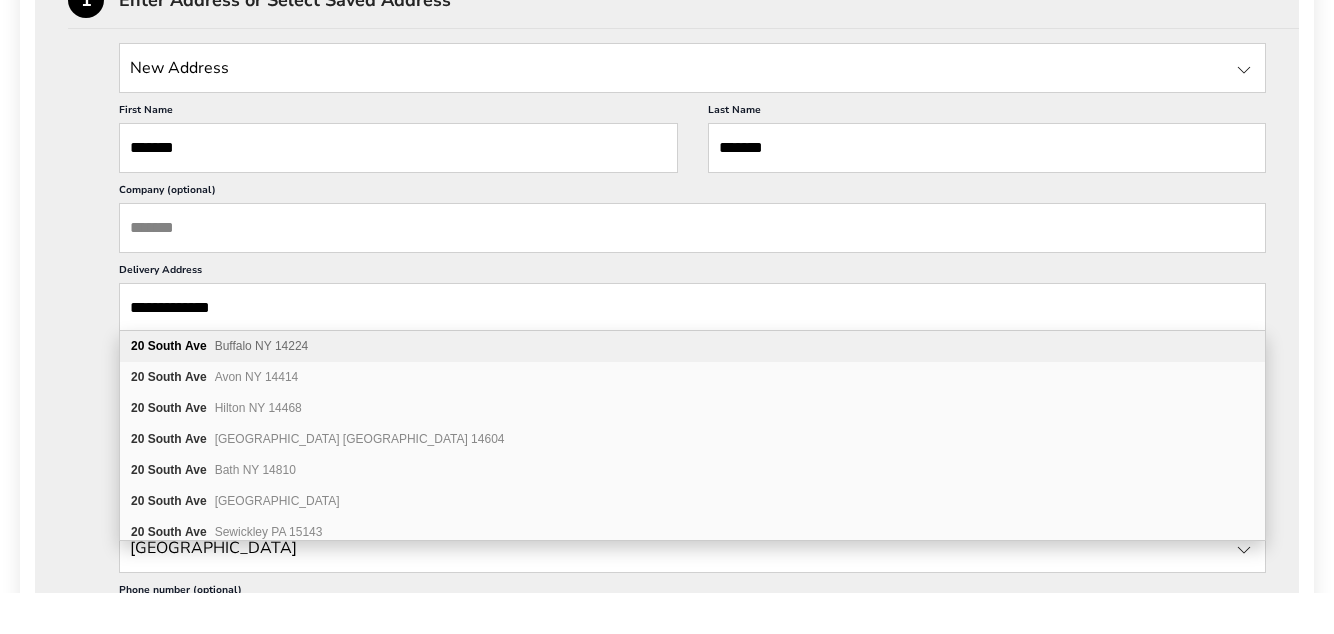 scroll, scrollTop: 586, scrollLeft: 0, axis: vertical 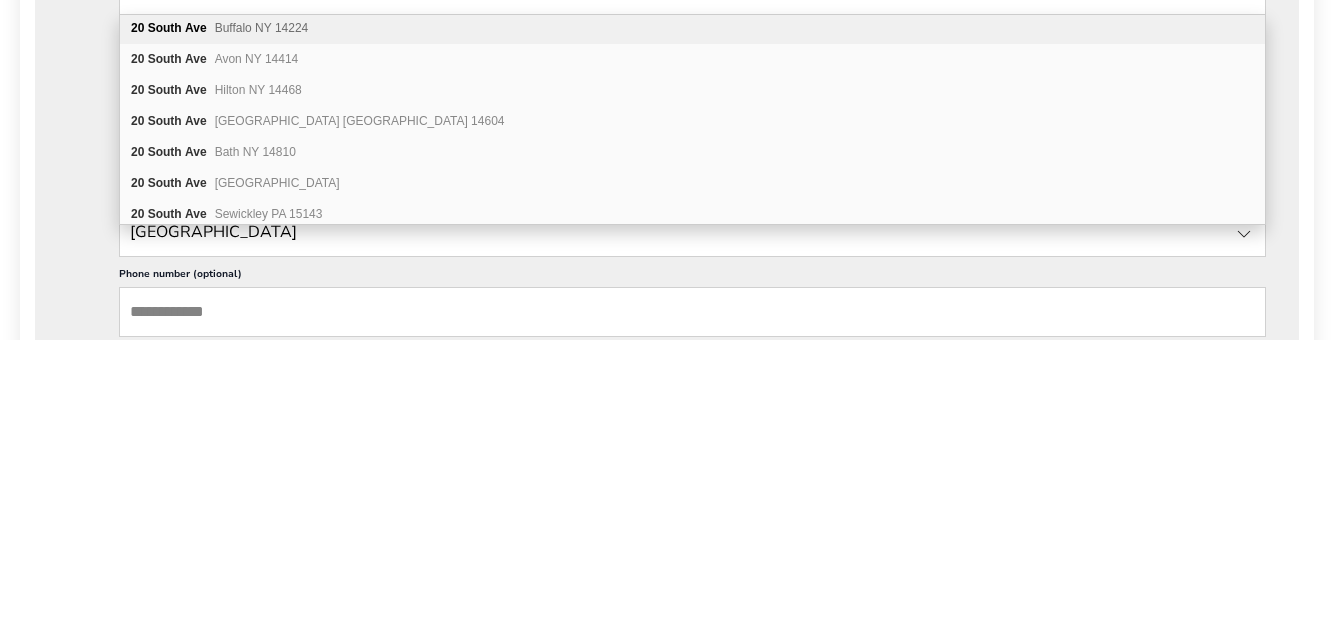 type on "**********" 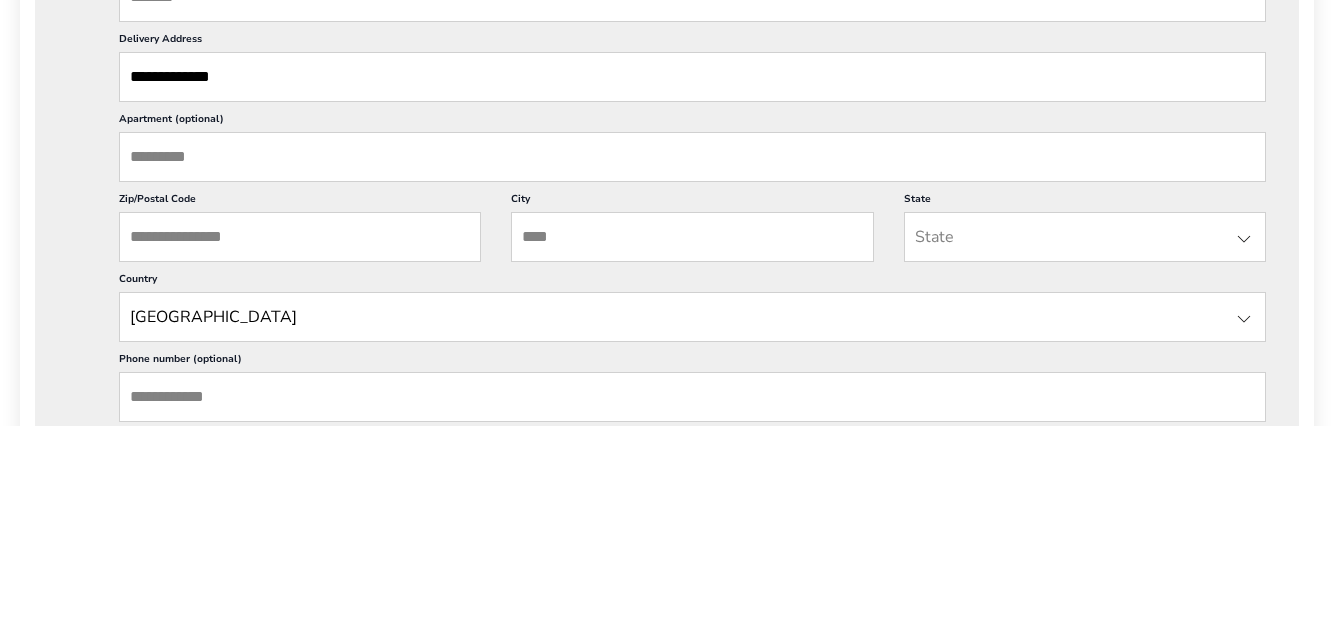 scroll, scrollTop: 650, scrollLeft: 0, axis: vertical 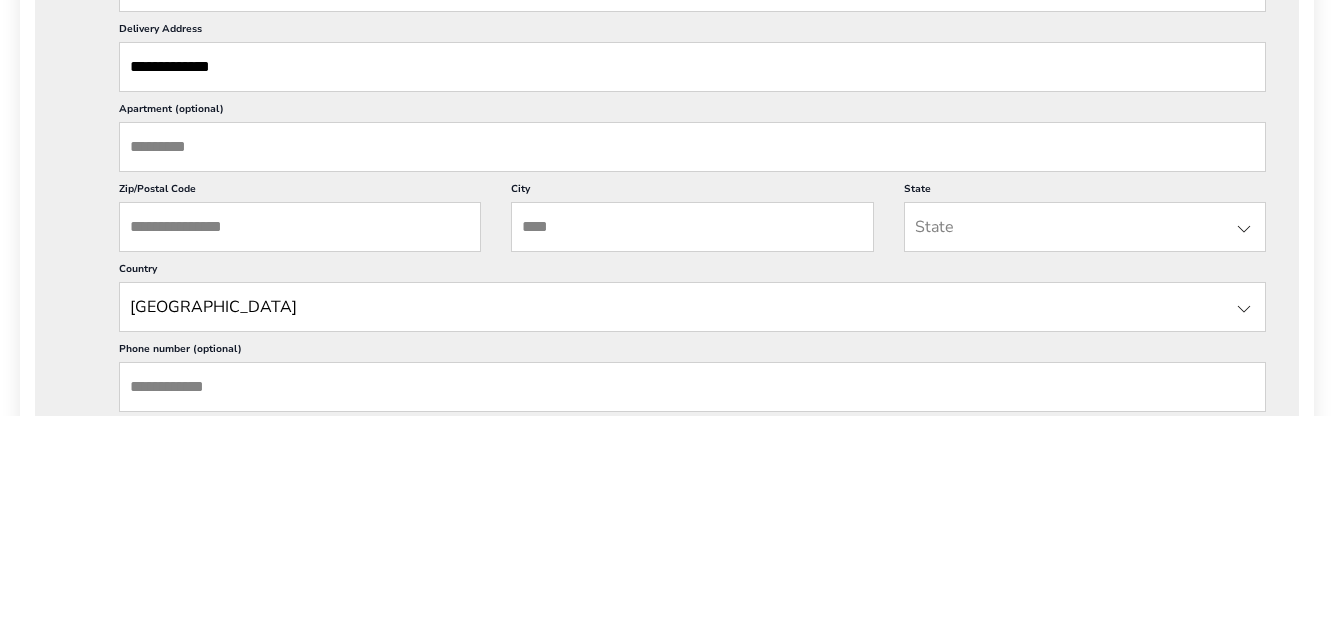 click on "Zip/Postal Code" at bounding box center [300, 445] 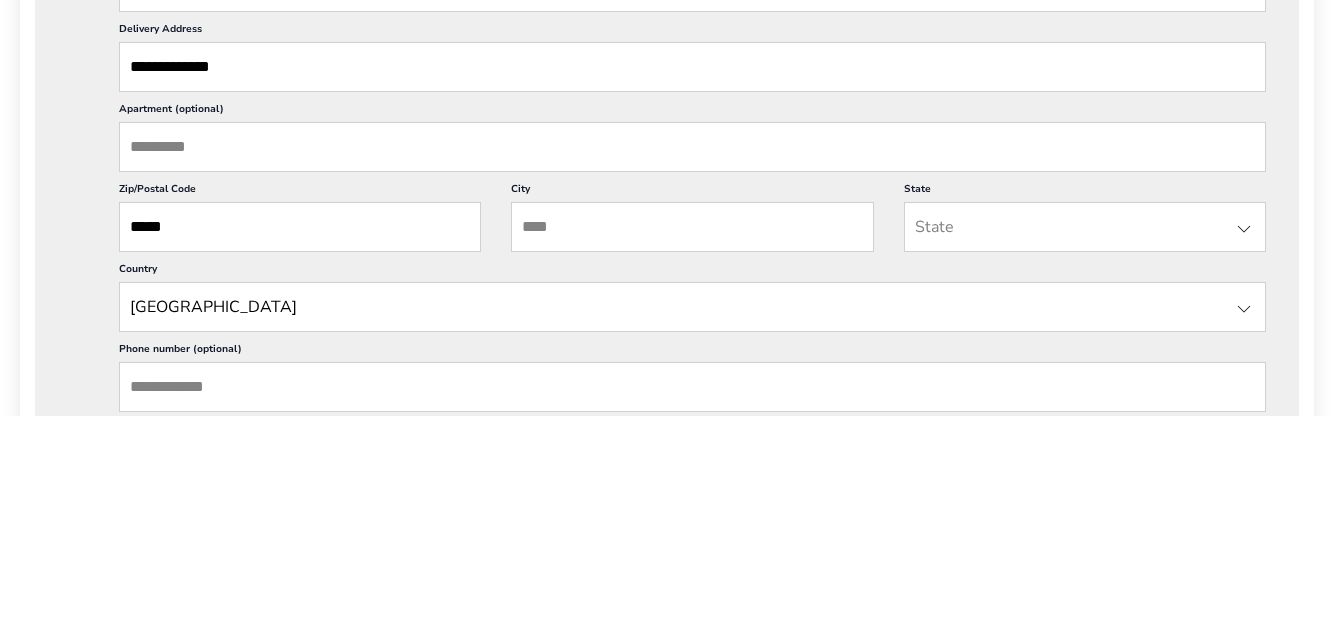 type on "*****" 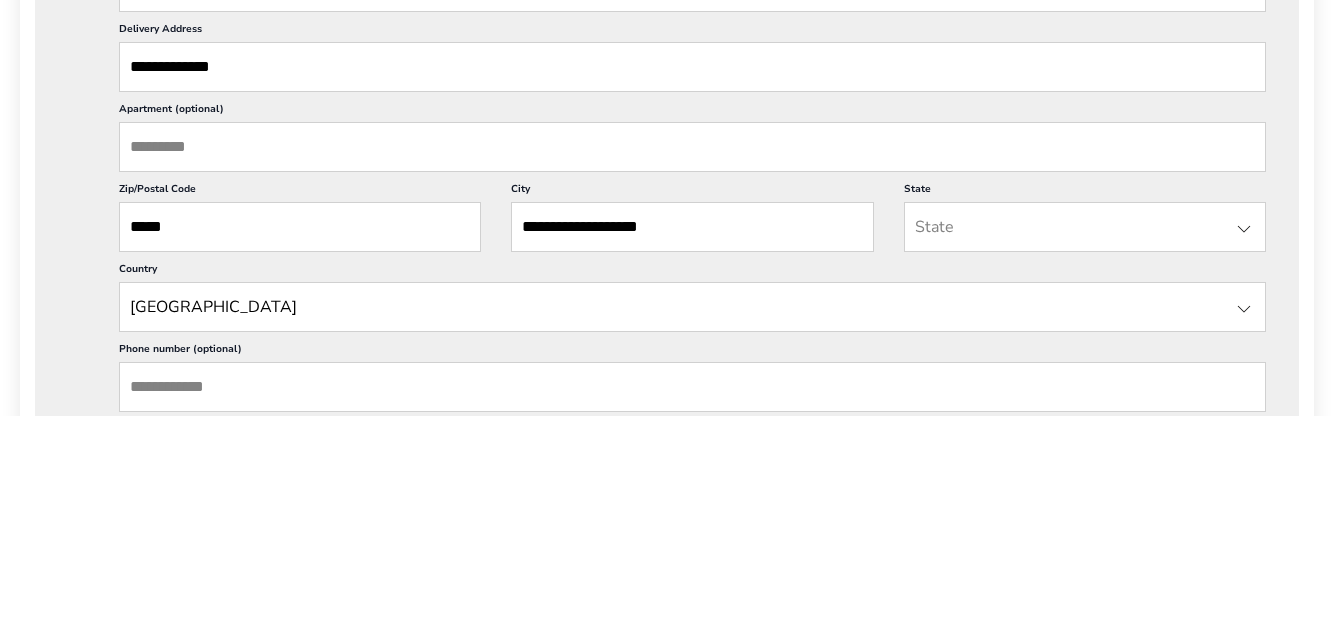 type on "**********" 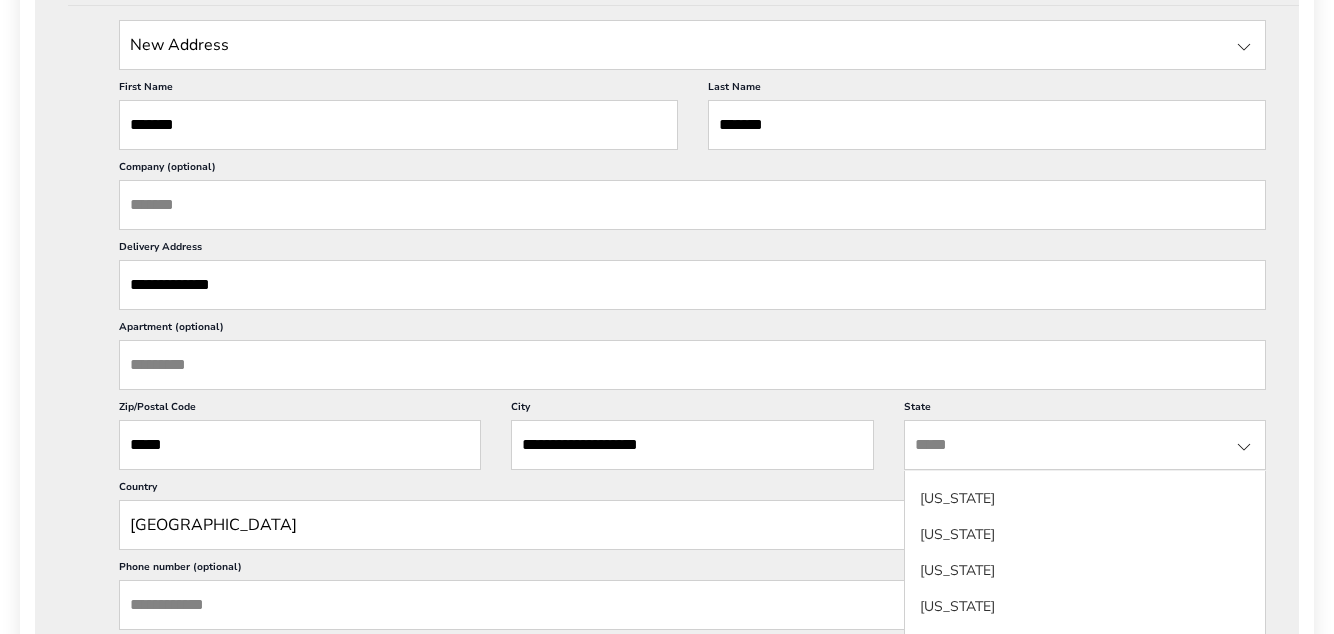scroll, scrollTop: 1115, scrollLeft: 0, axis: vertical 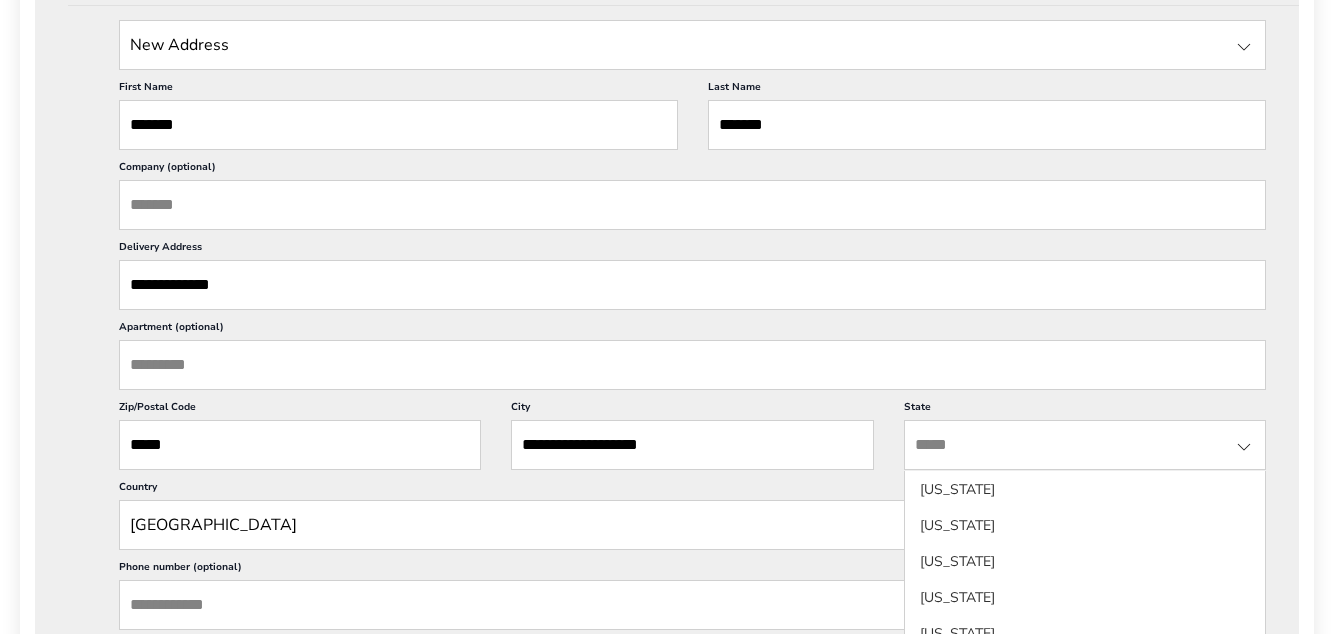 click on "[US_STATE]" 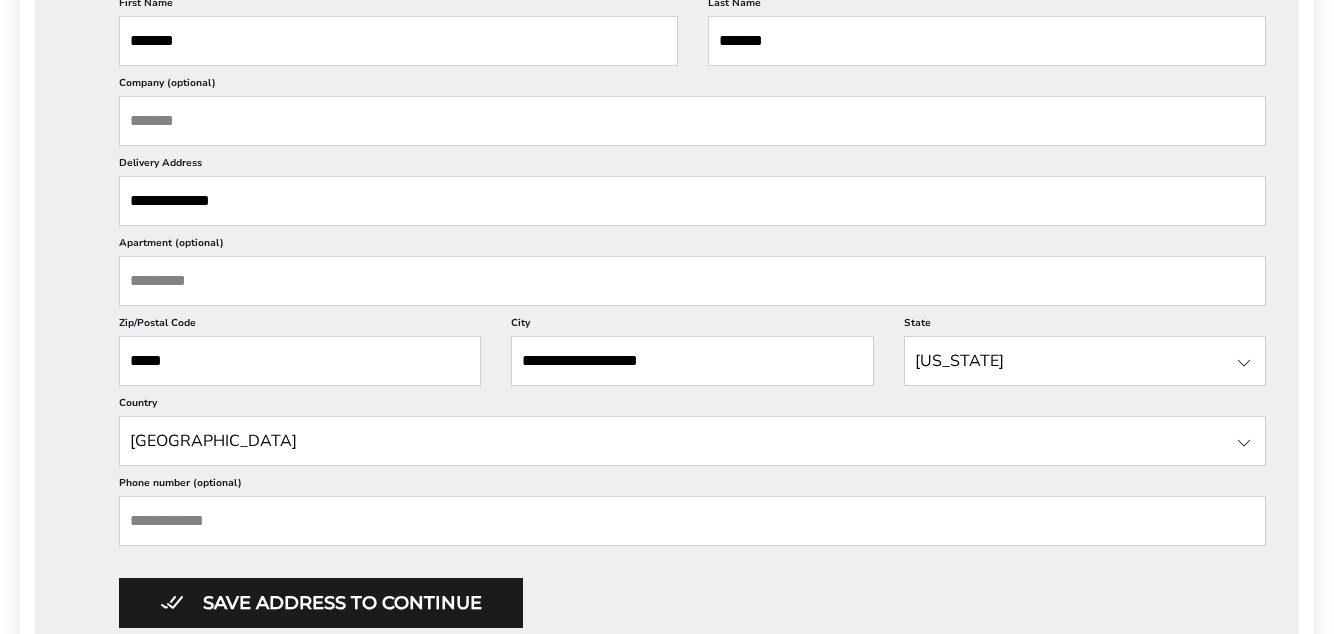 click on "Phone number (optional)" at bounding box center [692, 521] 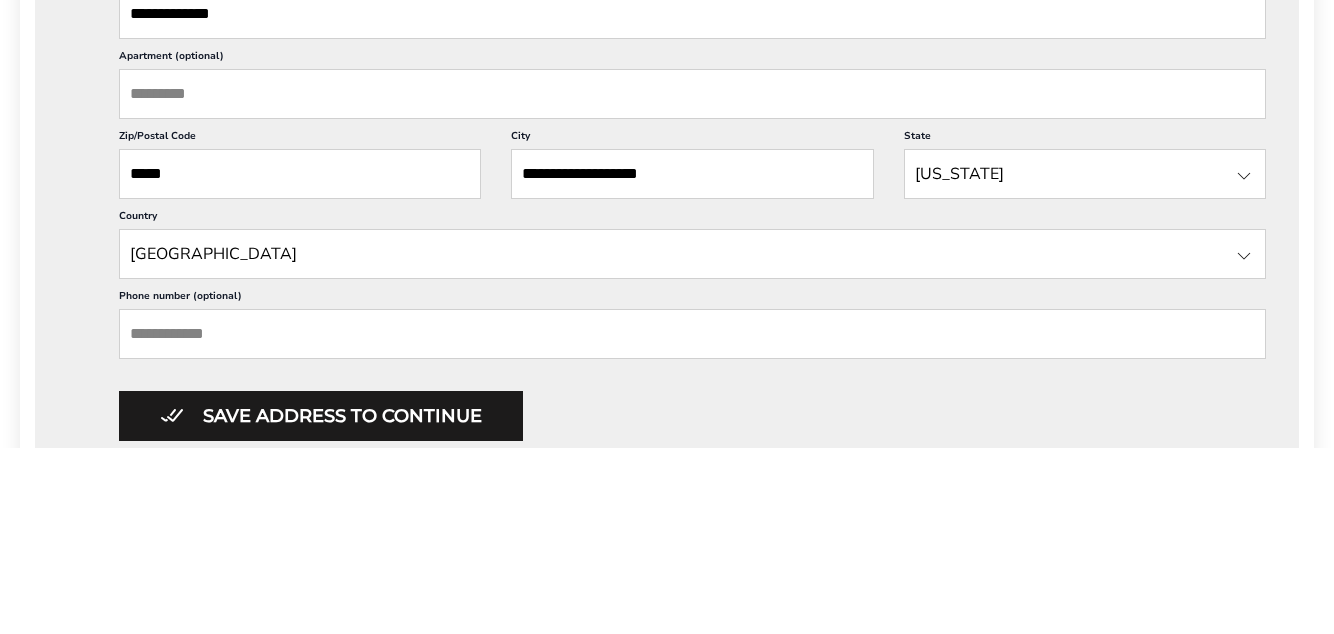 scroll, scrollTop: 738, scrollLeft: 0, axis: vertical 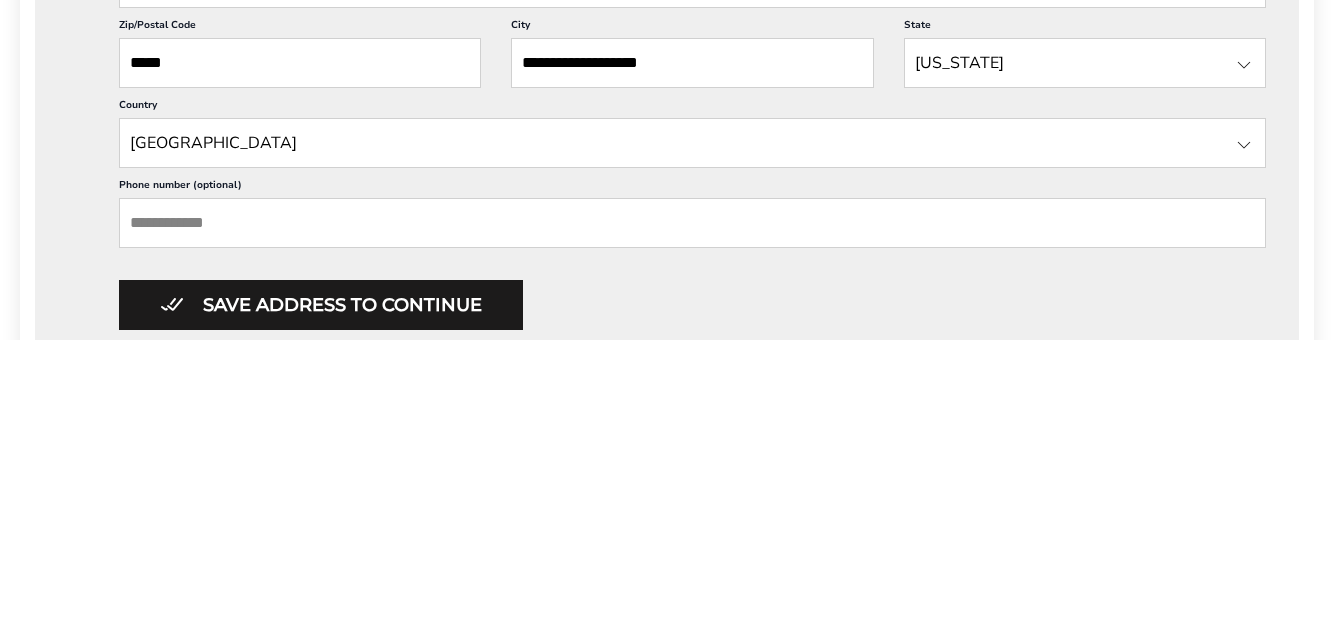 type on "*" 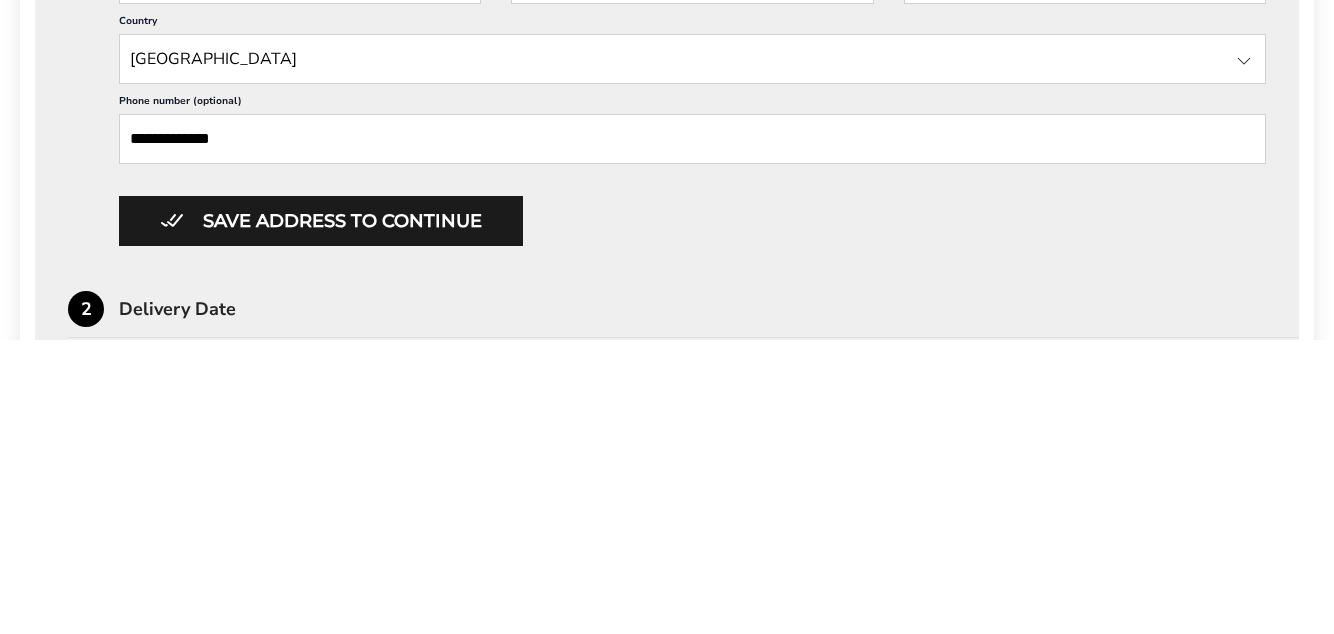 scroll, scrollTop: 824, scrollLeft: 0, axis: vertical 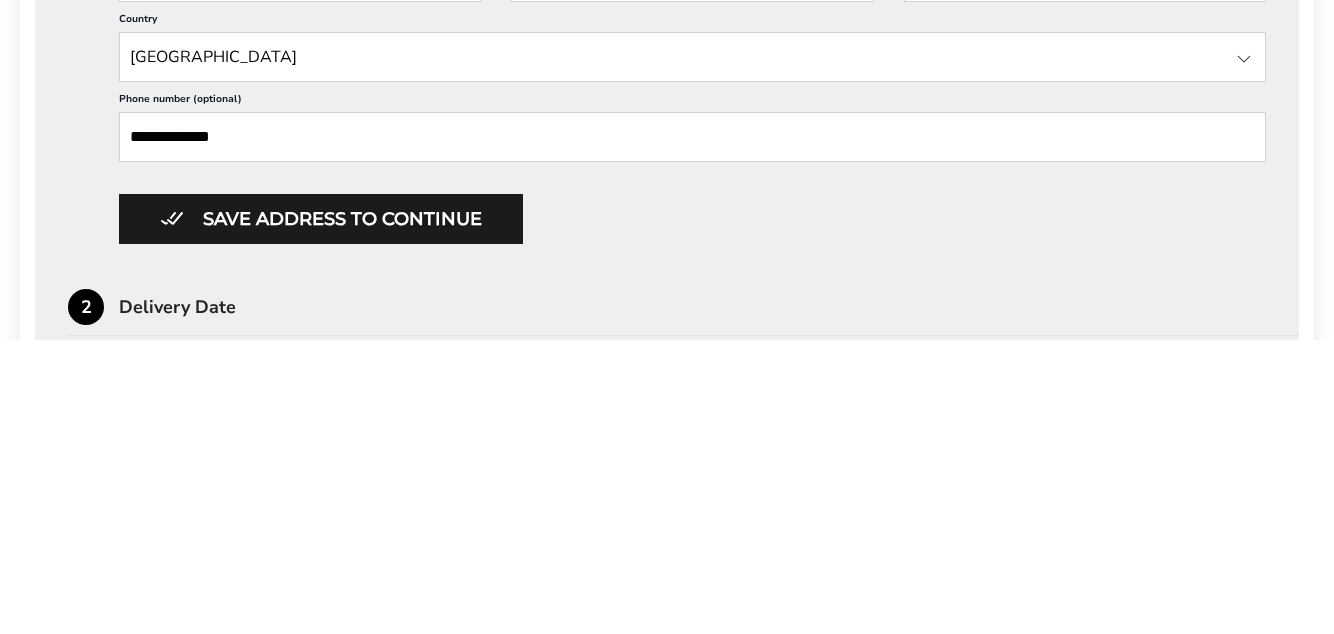 type on "**********" 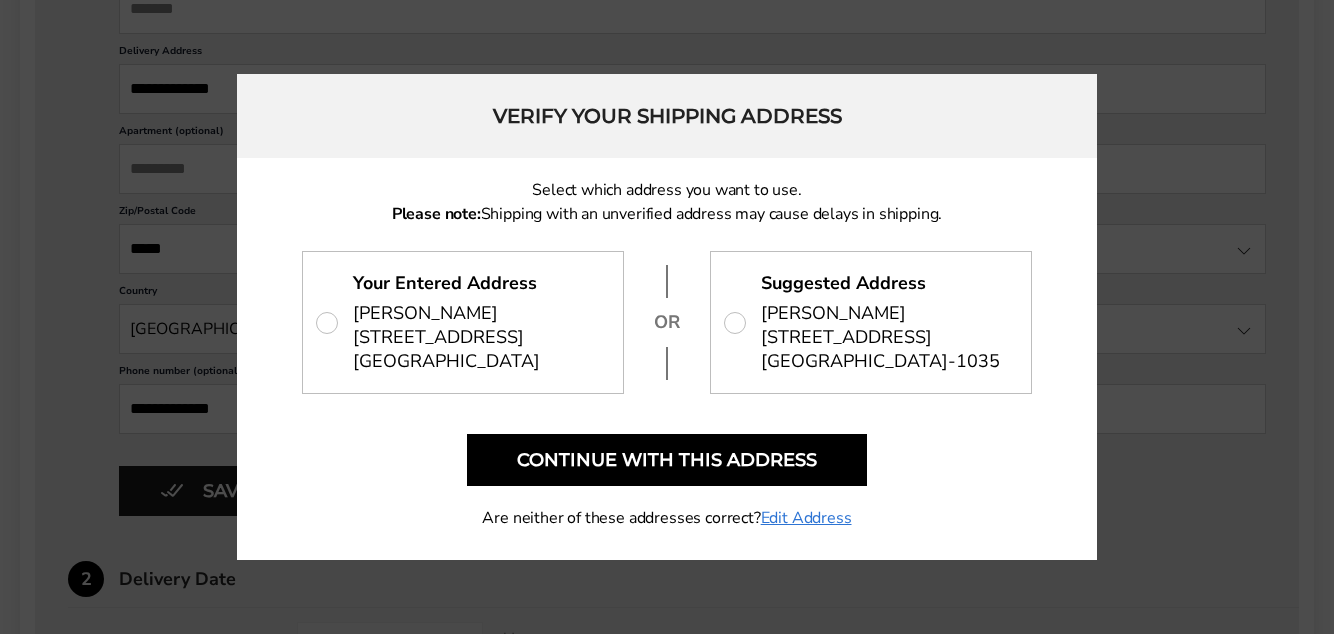 scroll, scrollTop: 849, scrollLeft: 0, axis: vertical 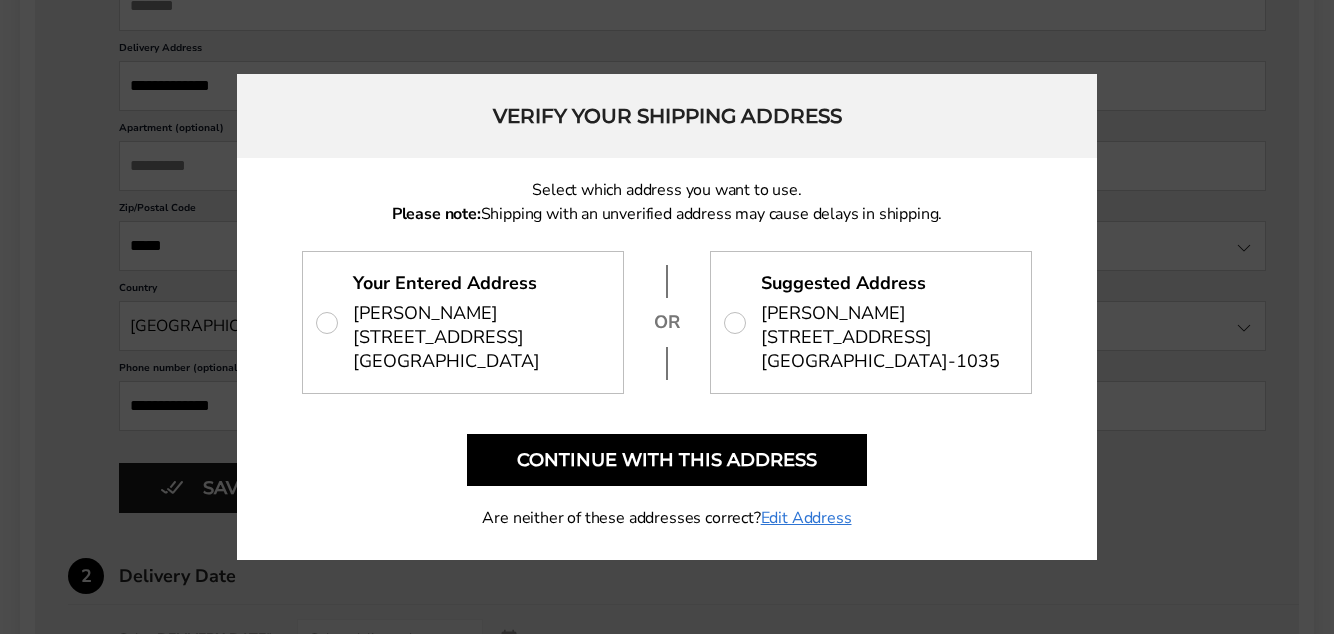 click on "Continue with this address" at bounding box center (667, 460) 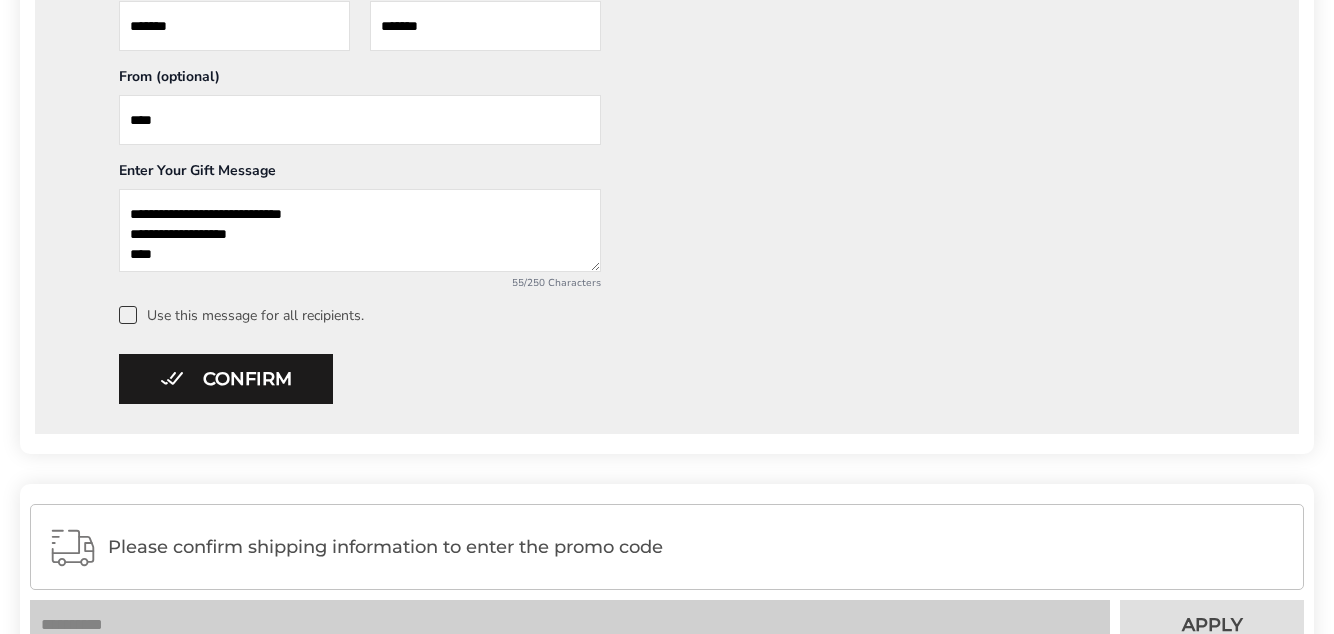 scroll, scrollTop: 1109, scrollLeft: 0, axis: vertical 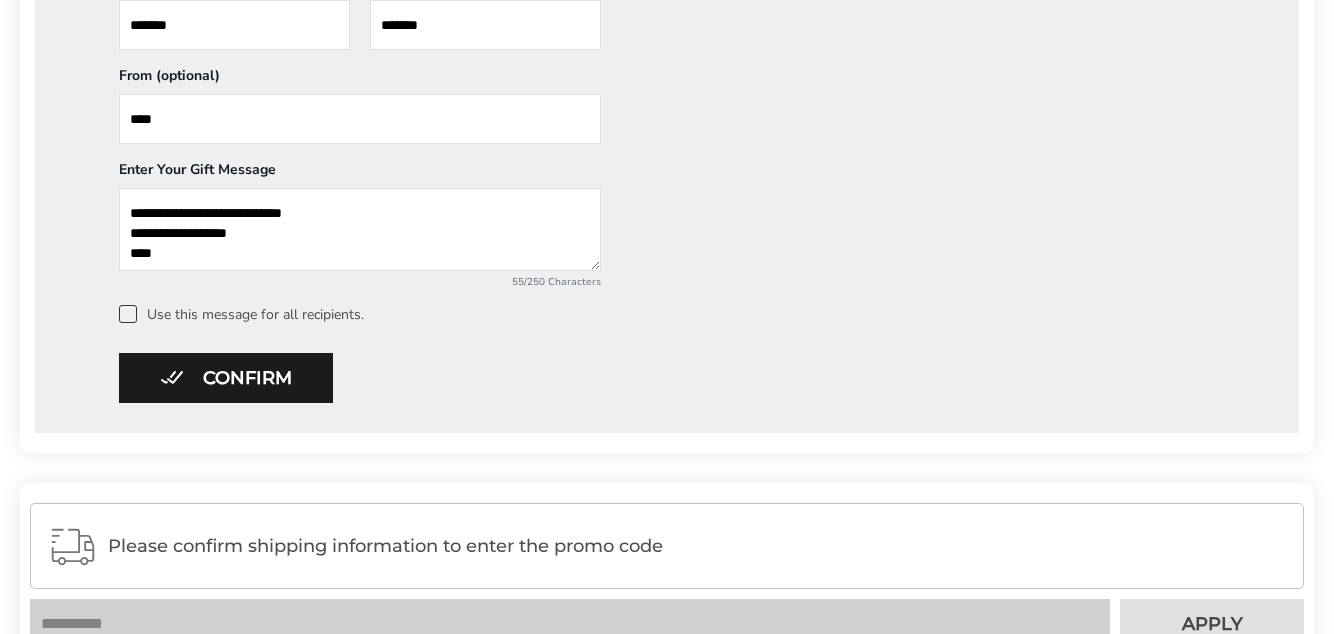 click on "Confirm" at bounding box center [226, 378] 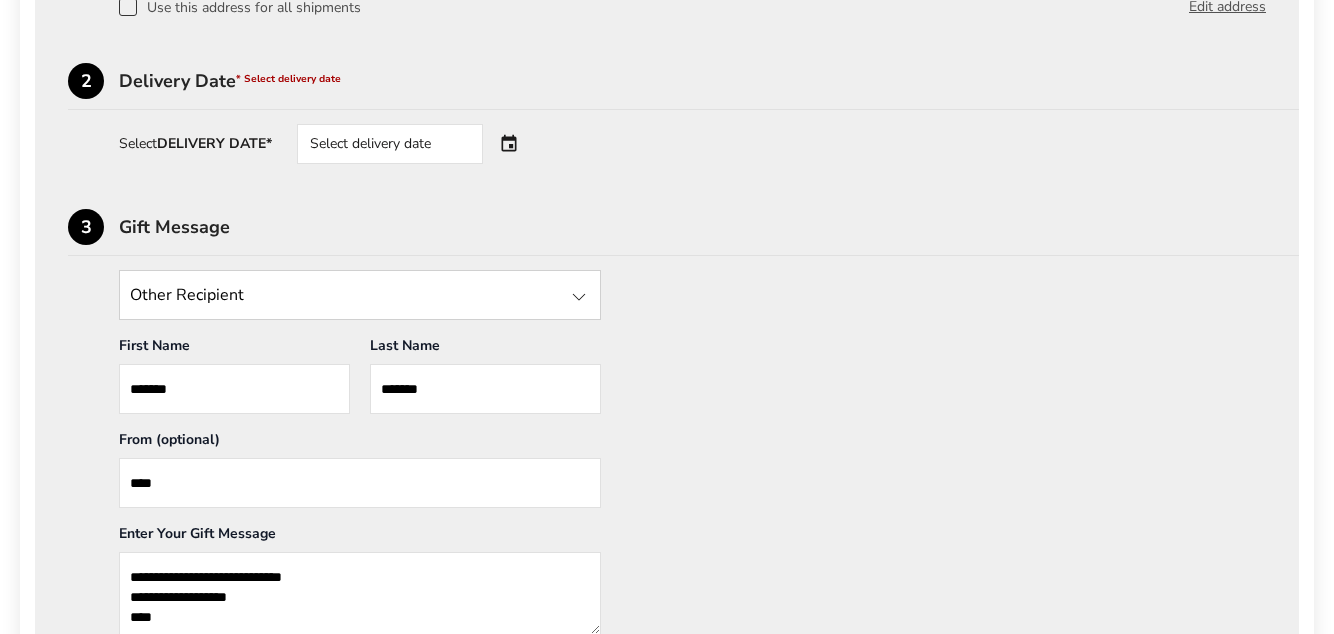 scroll, scrollTop: 742, scrollLeft: 0, axis: vertical 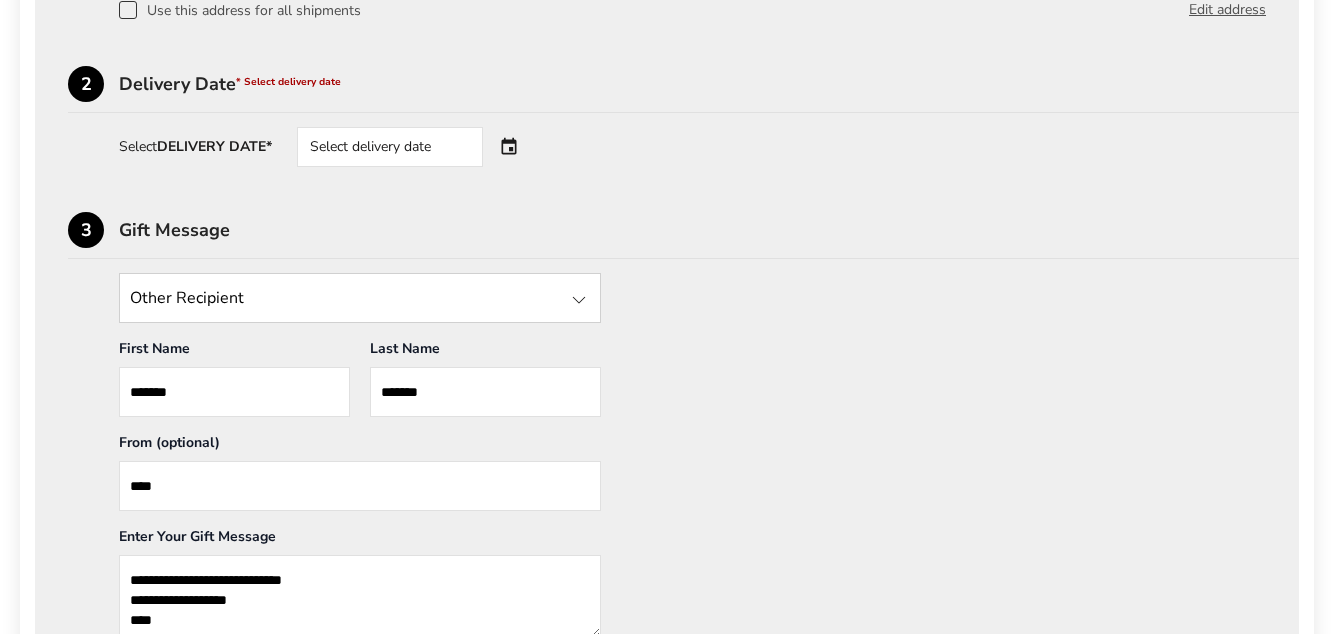 click on "Select delivery date" at bounding box center (390, 147) 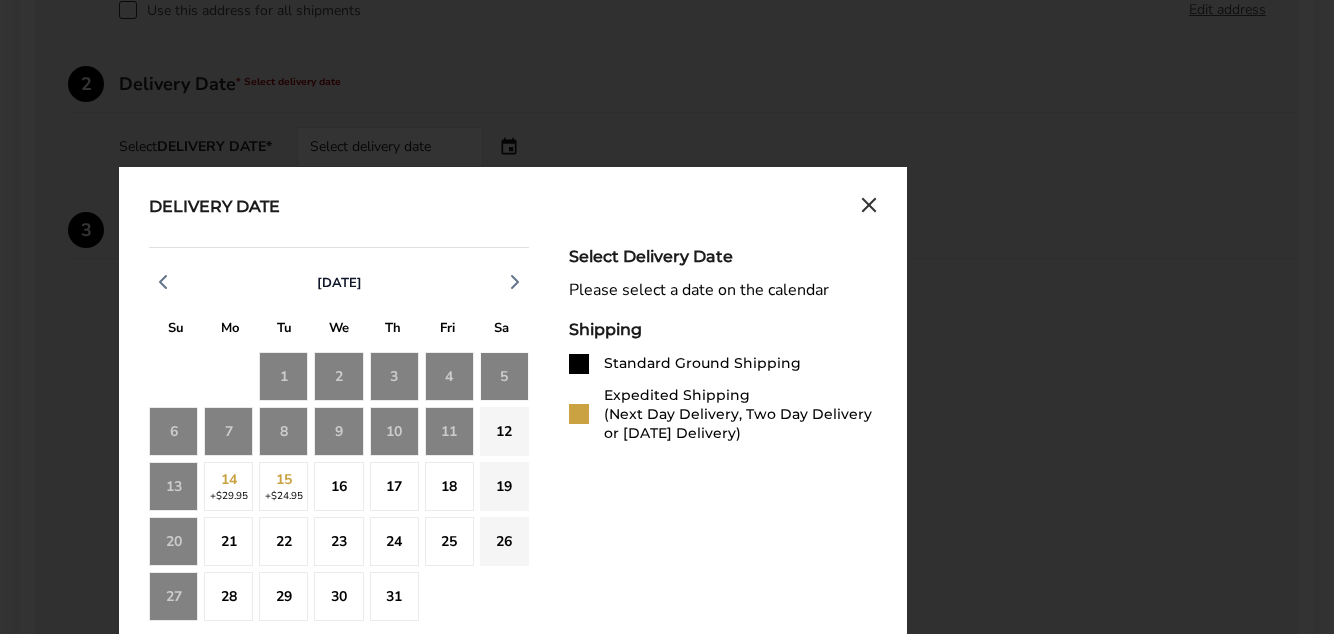 click on "13" 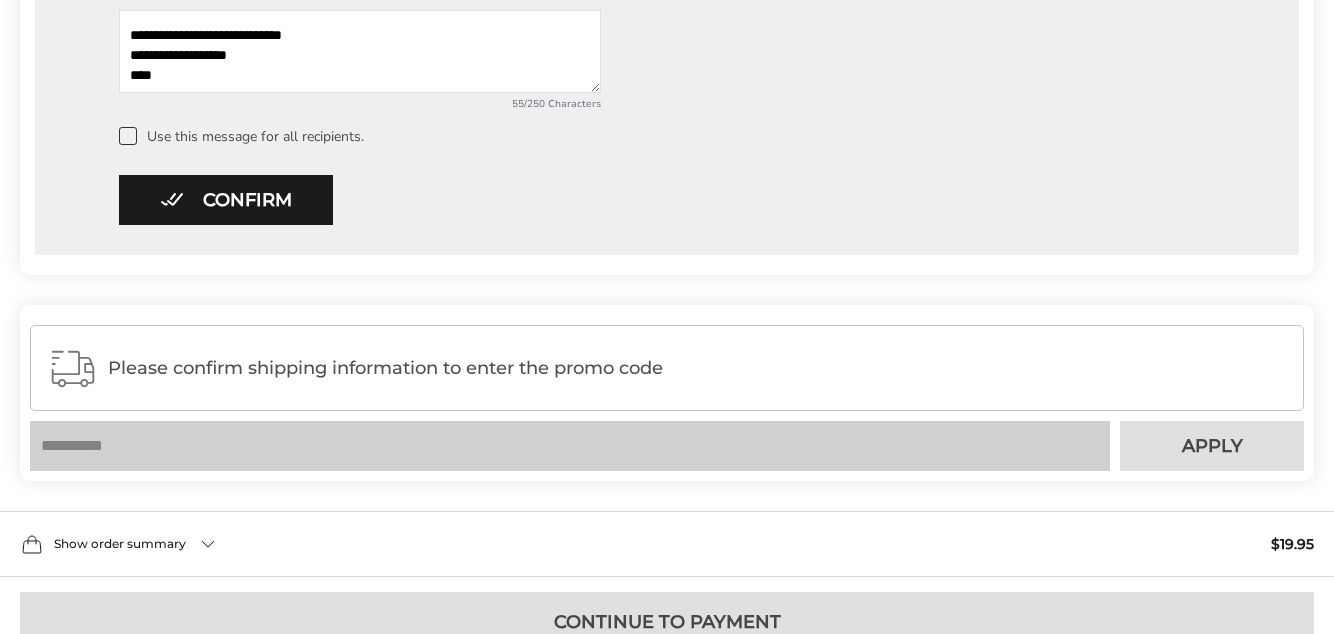 scroll, scrollTop: 1335, scrollLeft: 0, axis: vertical 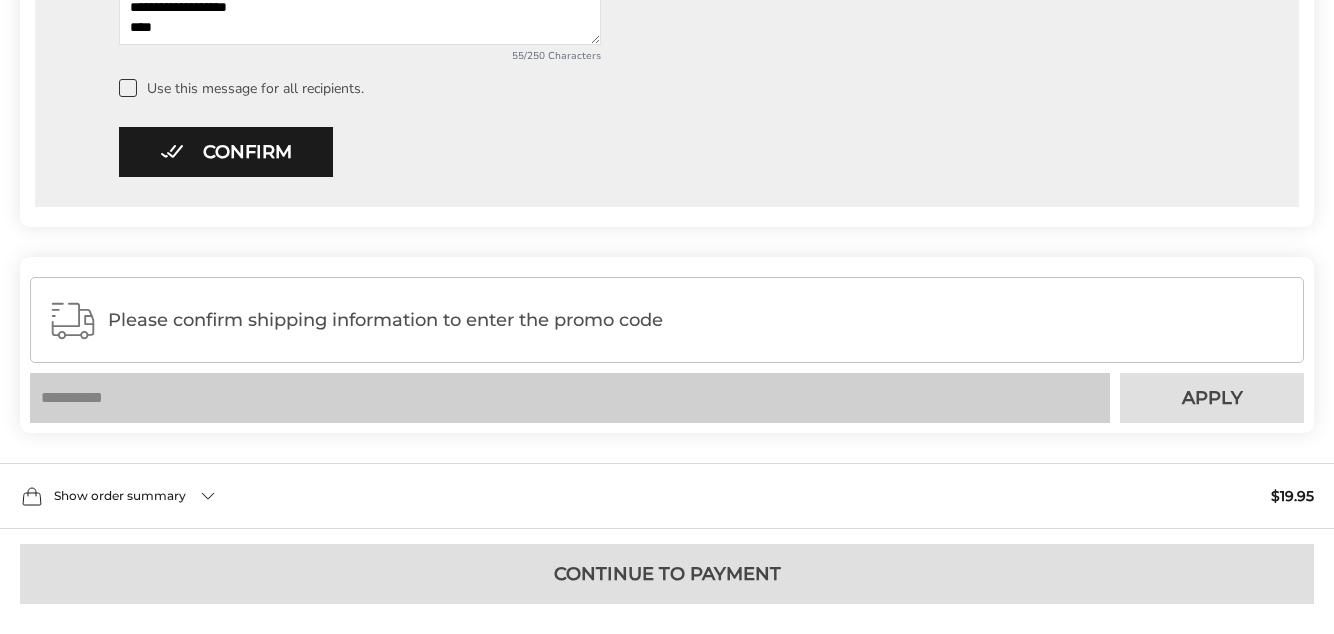 click on "Confirm" at bounding box center [226, 152] 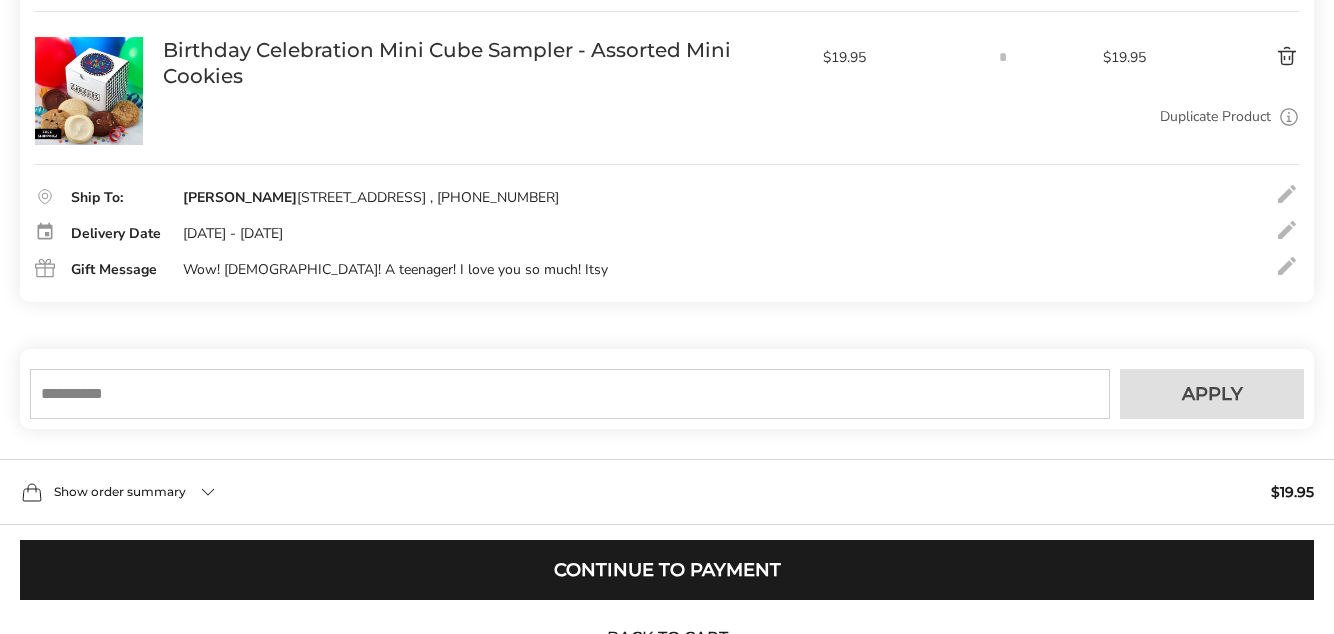 click on "Continue to Payment" at bounding box center (667, 570) 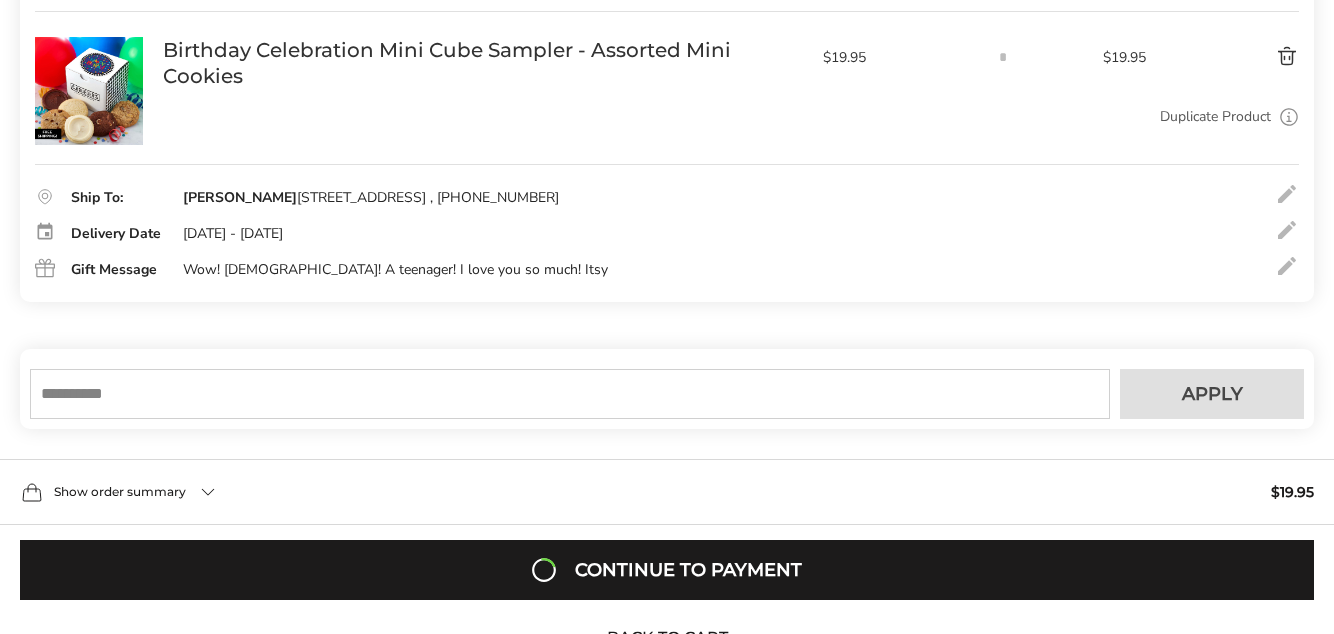 scroll, scrollTop: 423, scrollLeft: 0, axis: vertical 